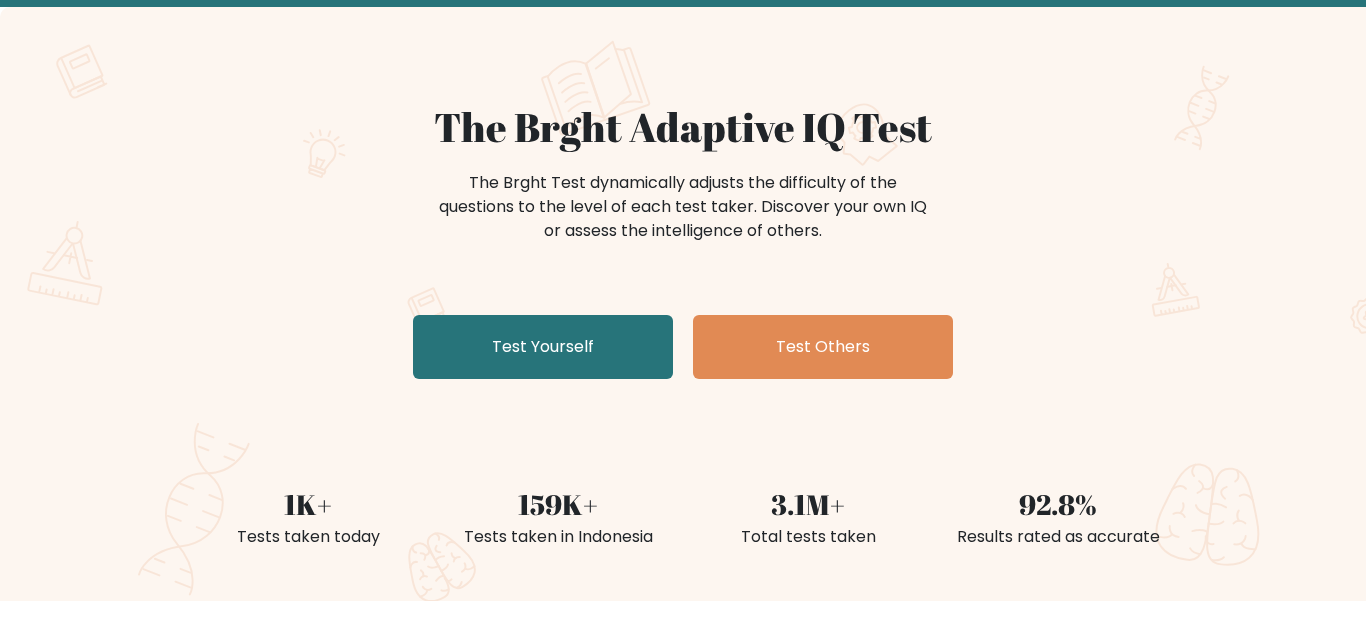 scroll, scrollTop: 1, scrollLeft: 0, axis: vertical 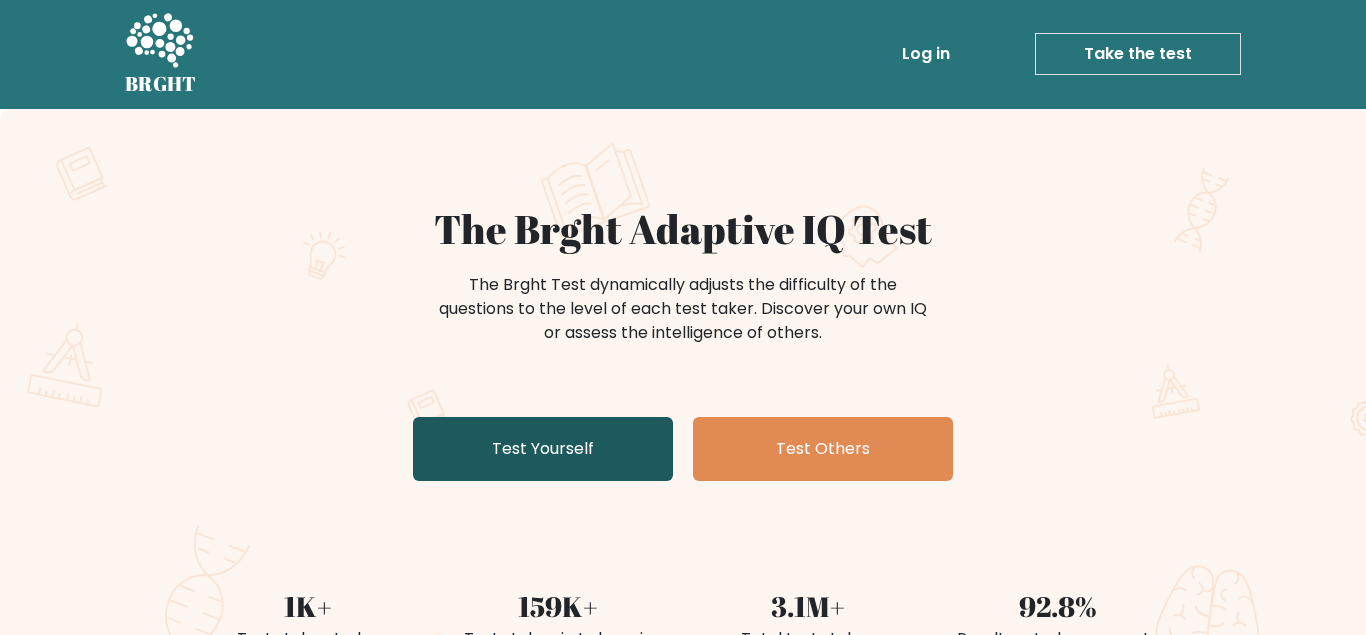 click on "Test Yourself" at bounding box center [543, 449] 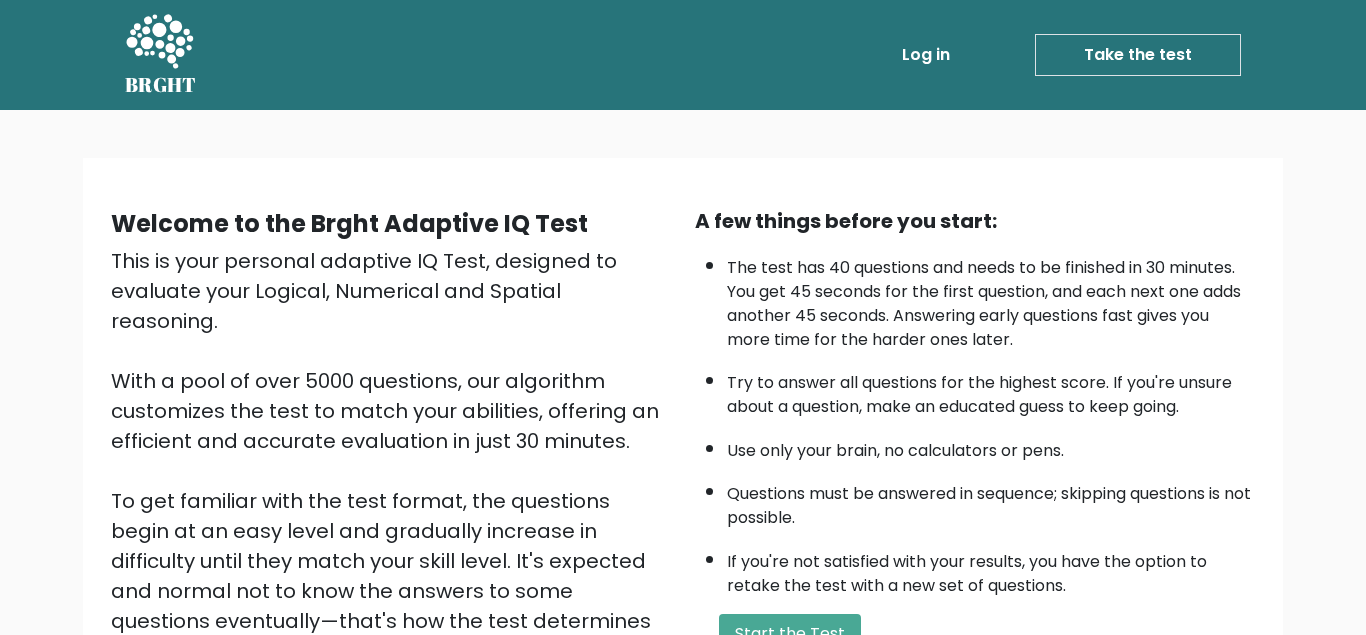 scroll, scrollTop: 299, scrollLeft: 0, axis: vertical 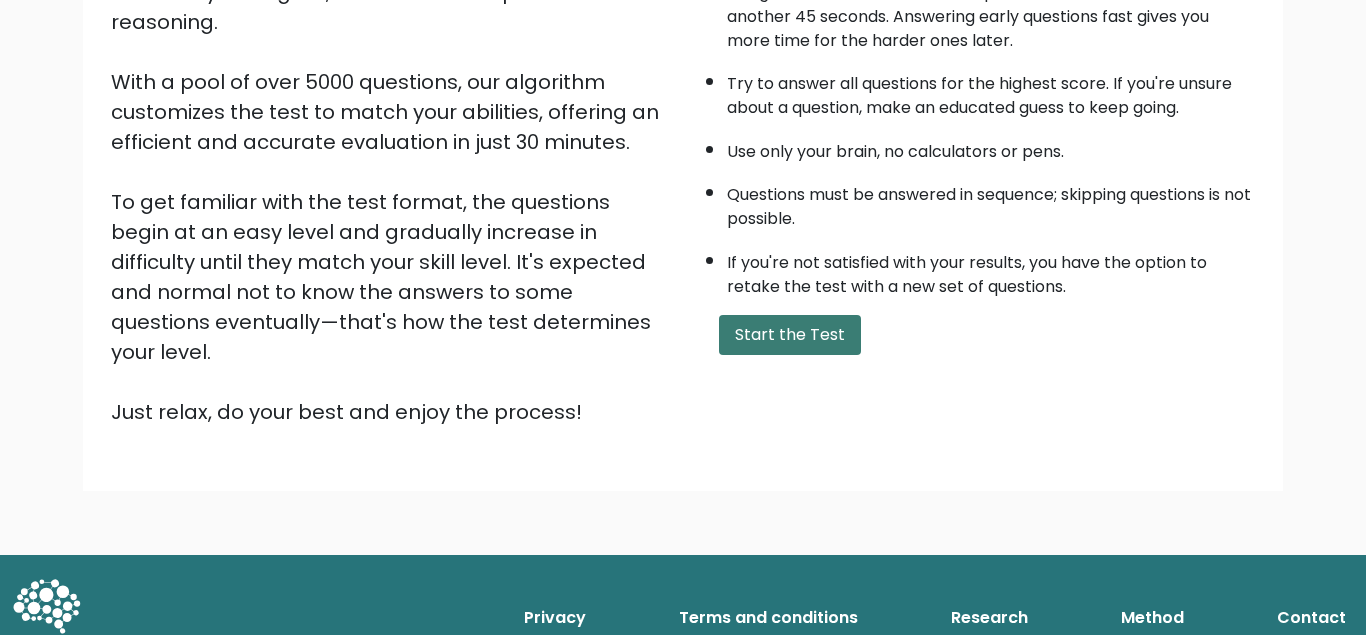 click on "Start the Test" at bounding box center (790, 335) 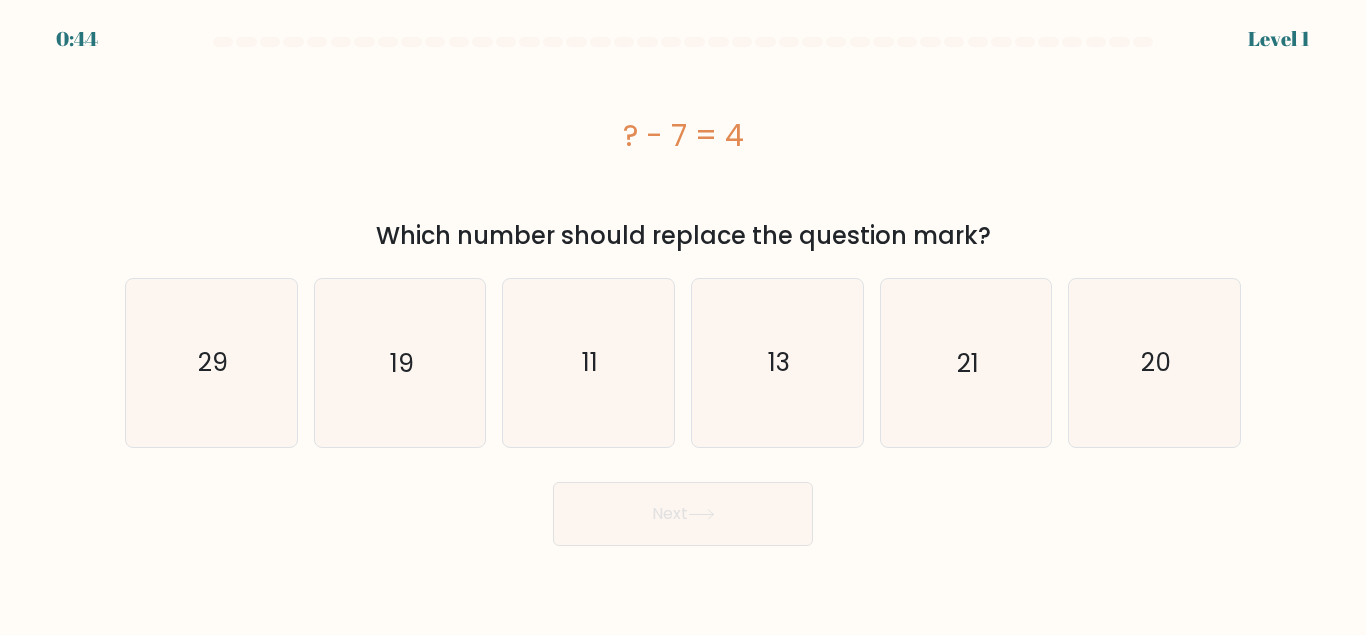 scroll, scrollTop: 0, scrollLeft: 0, axis: both 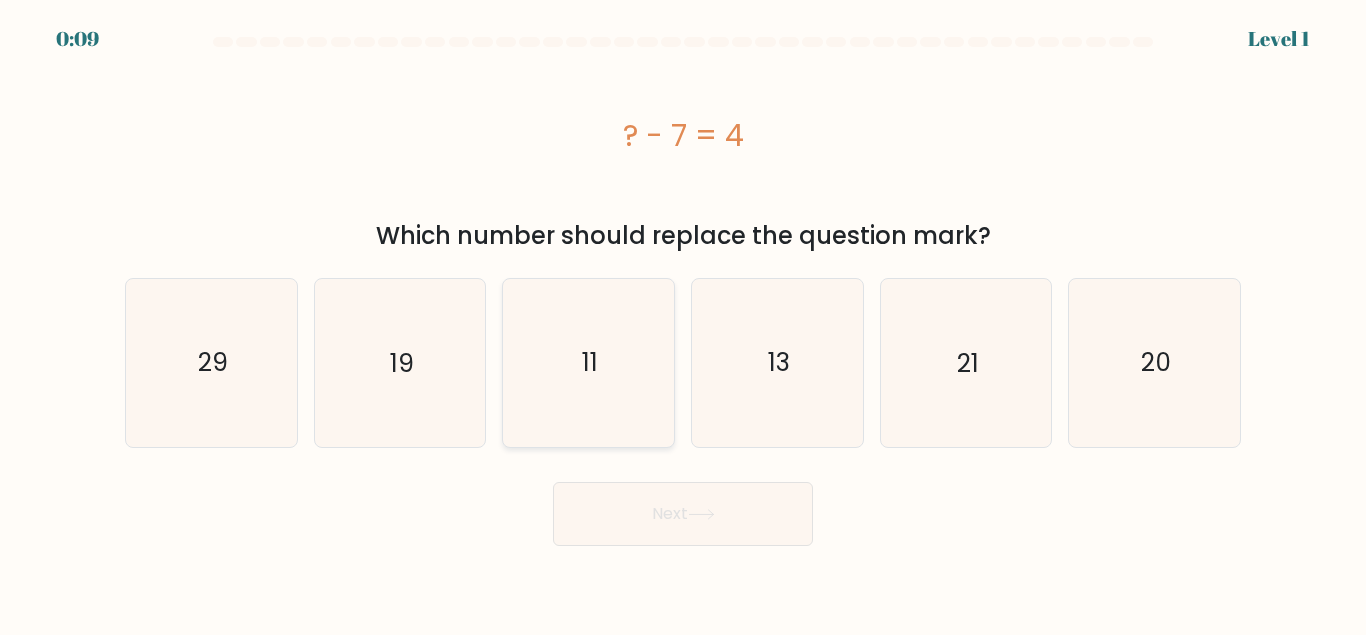 click on "11" 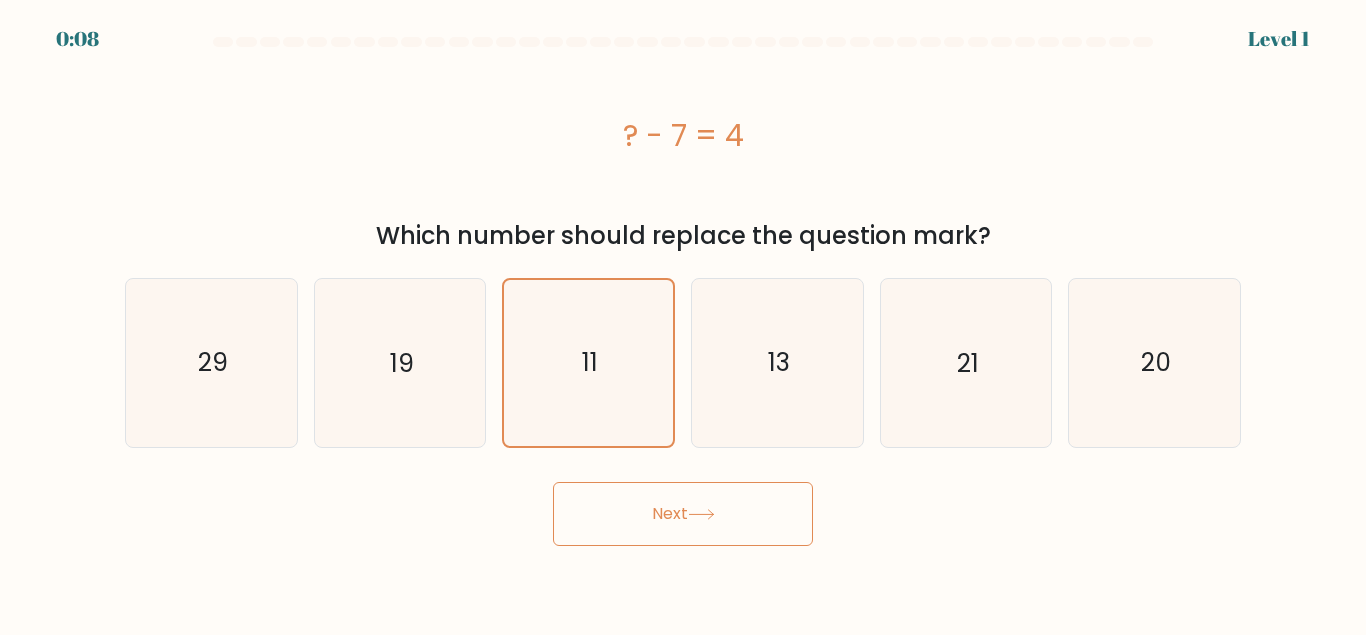 click on "Next" at bounding box center (683, 514) 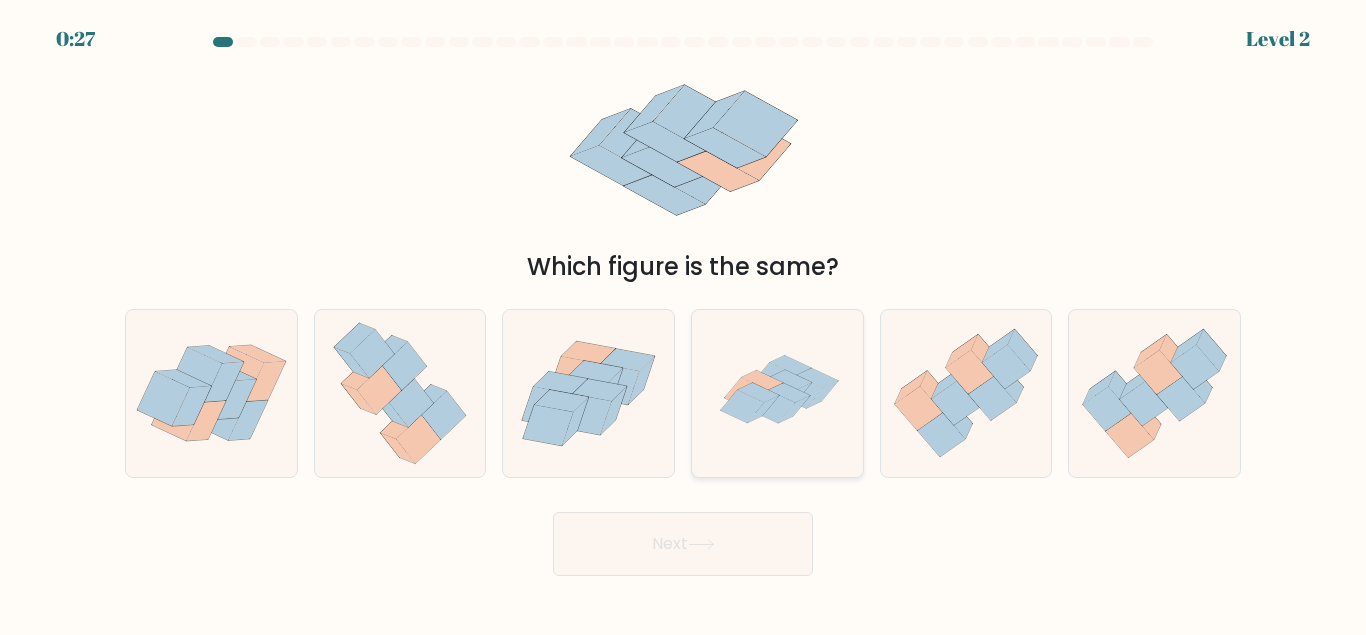 click 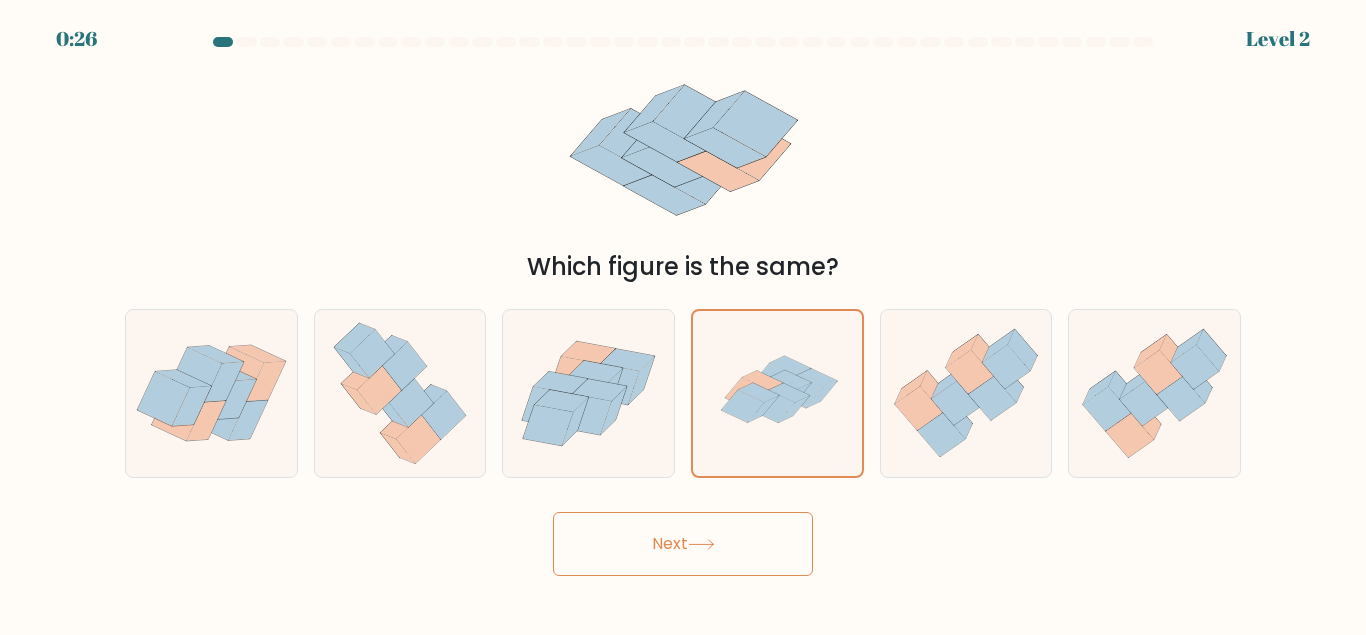 click on "Next" at bounding box center [683, 544] 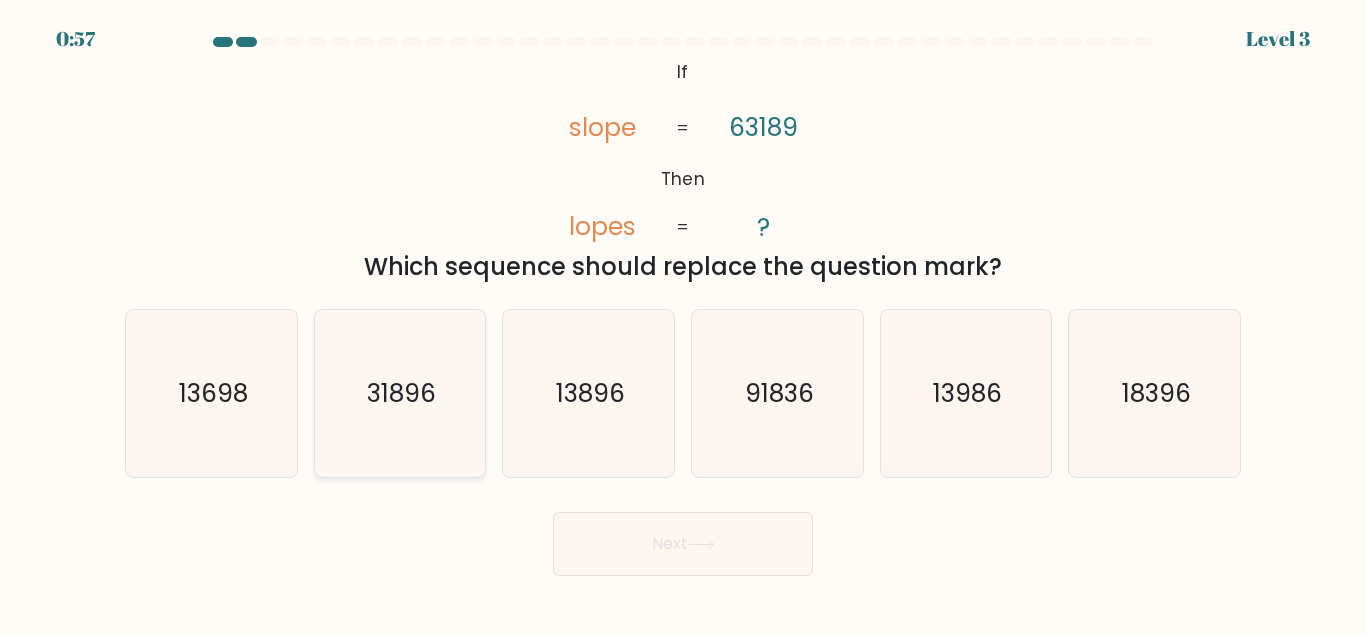 click on "31896" 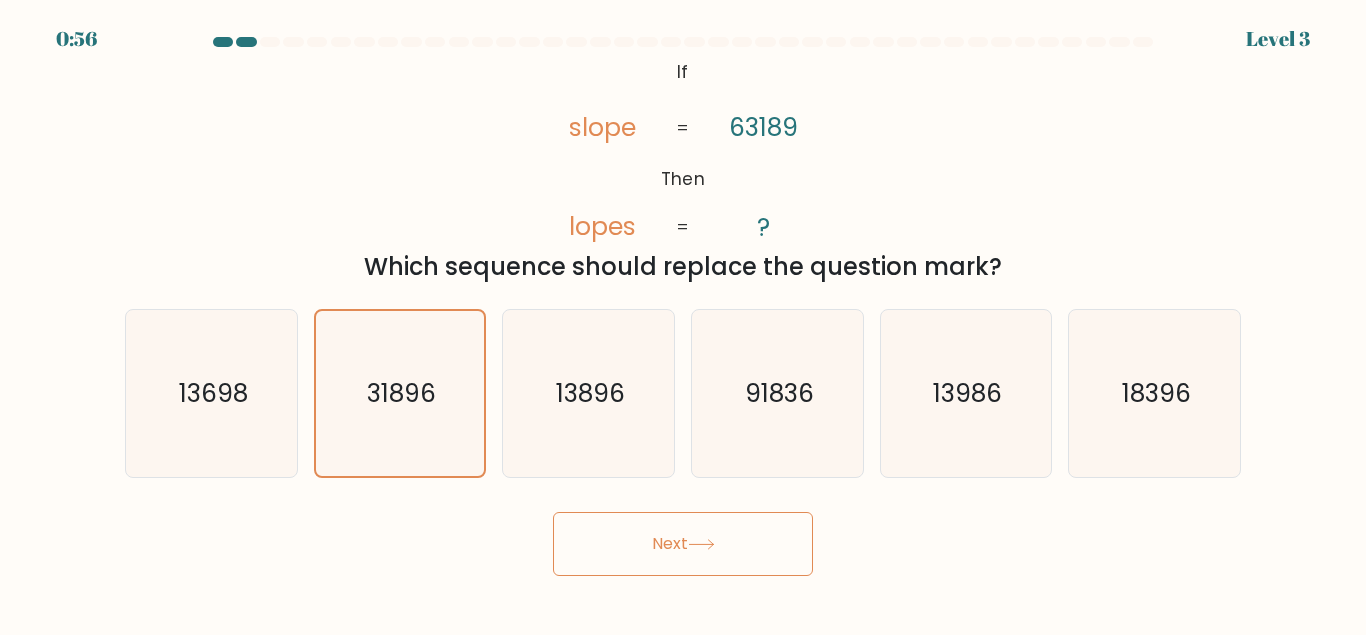 click on "Next" at bounding box center [683, 544] 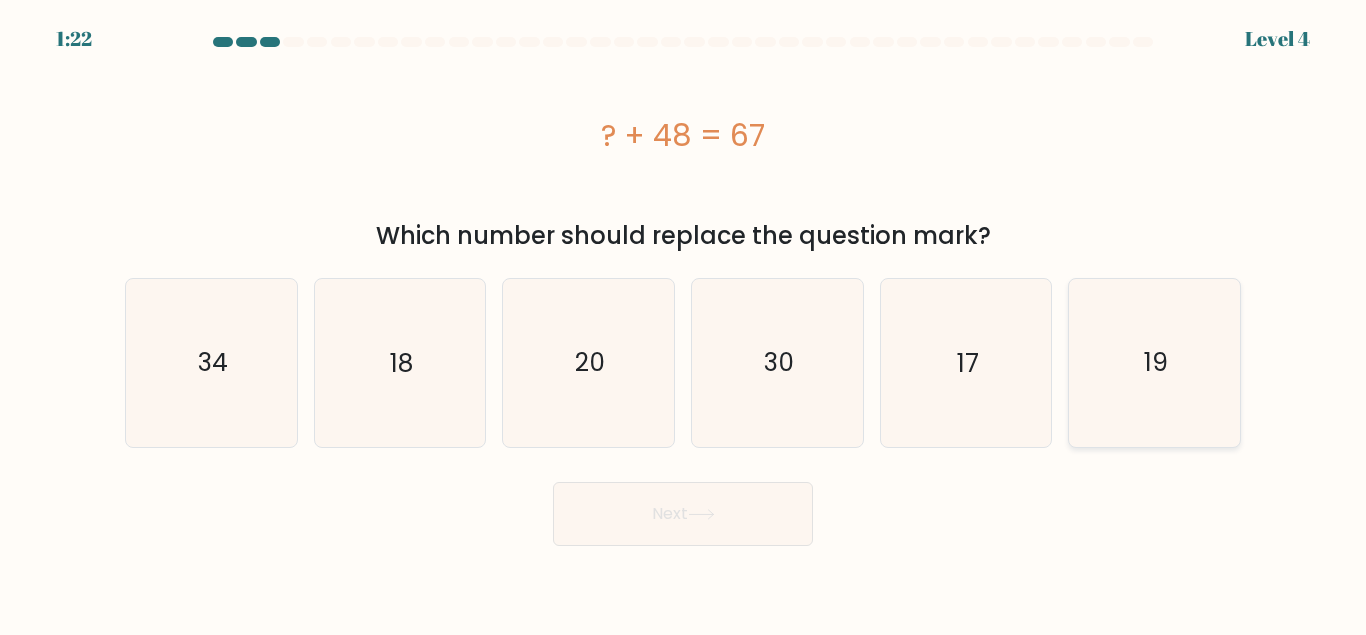 click on "19" 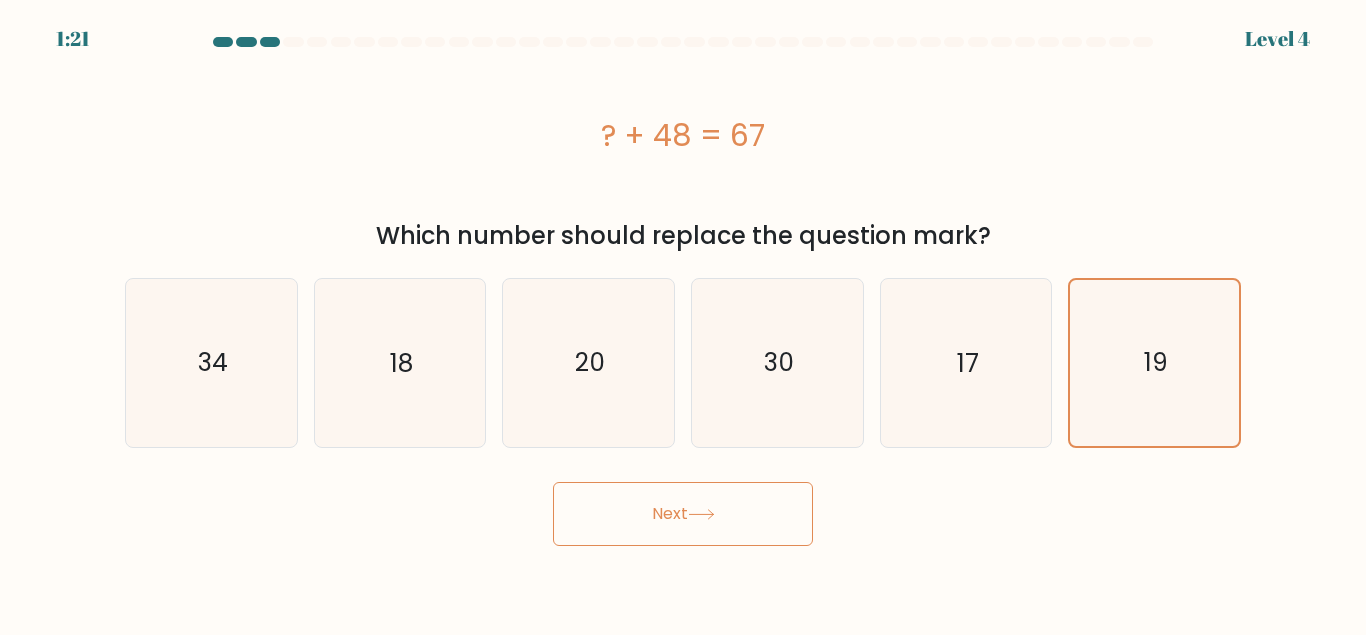click on "Next" at bounding box center (683, 514) 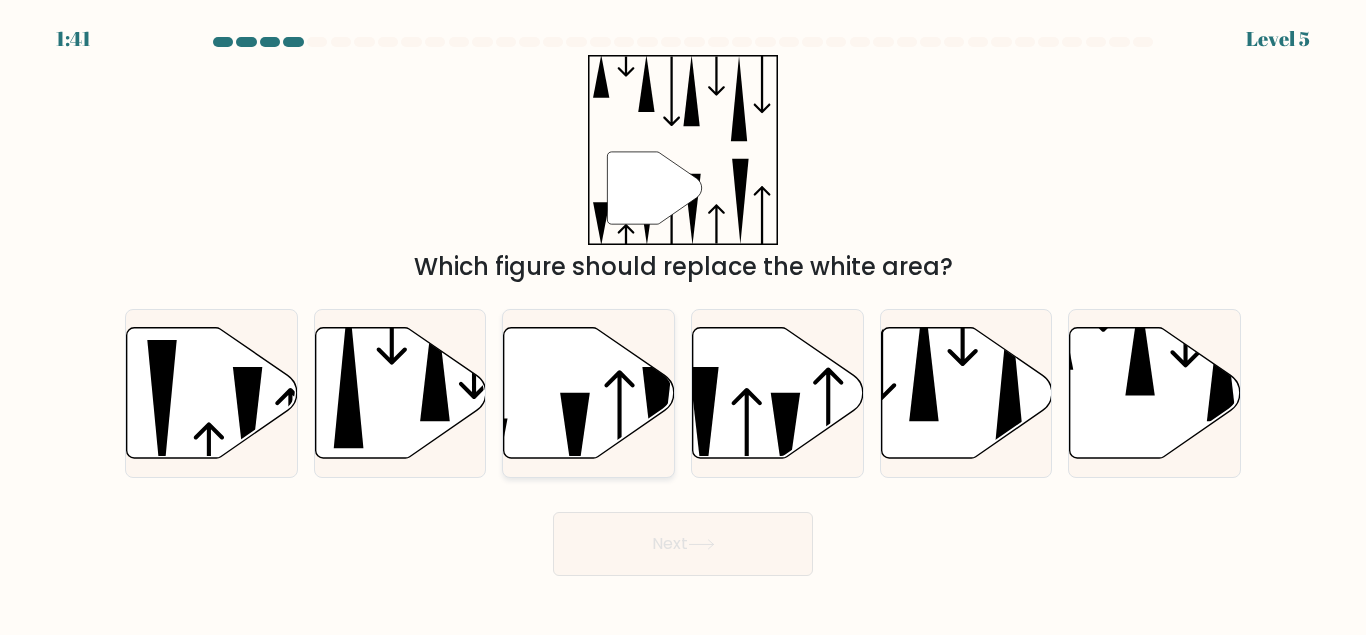 click 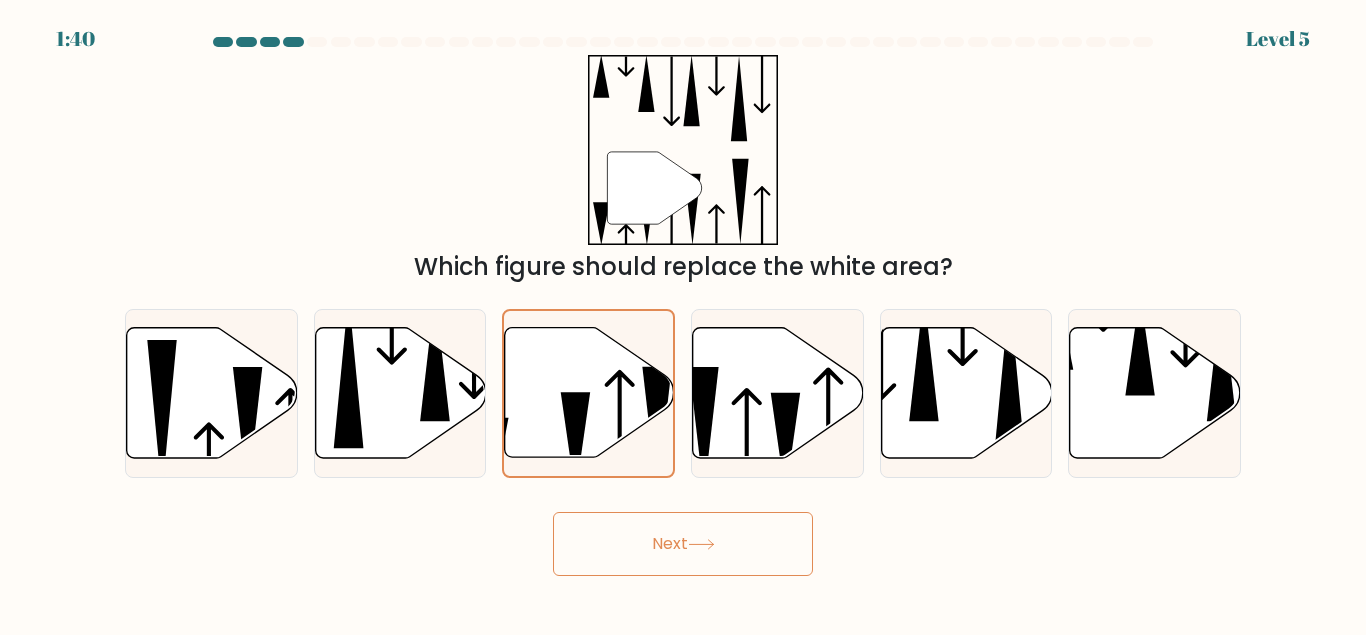 click on "Next" at bounding box center [683, 544] 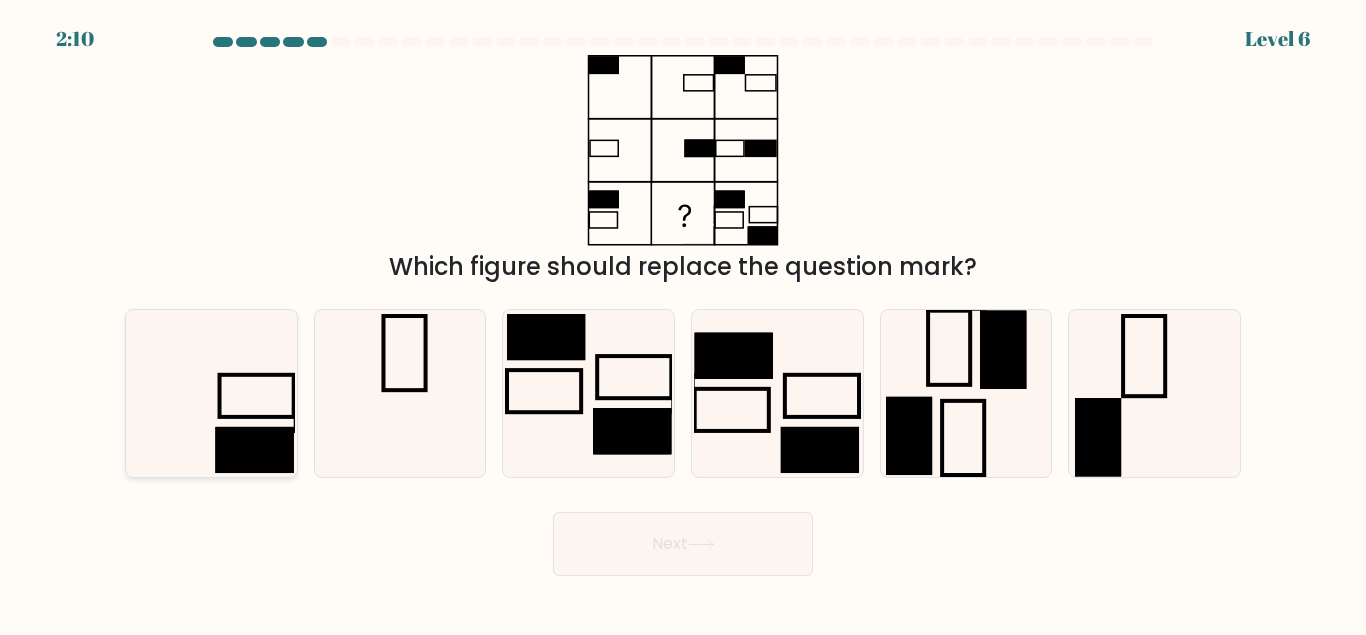 click 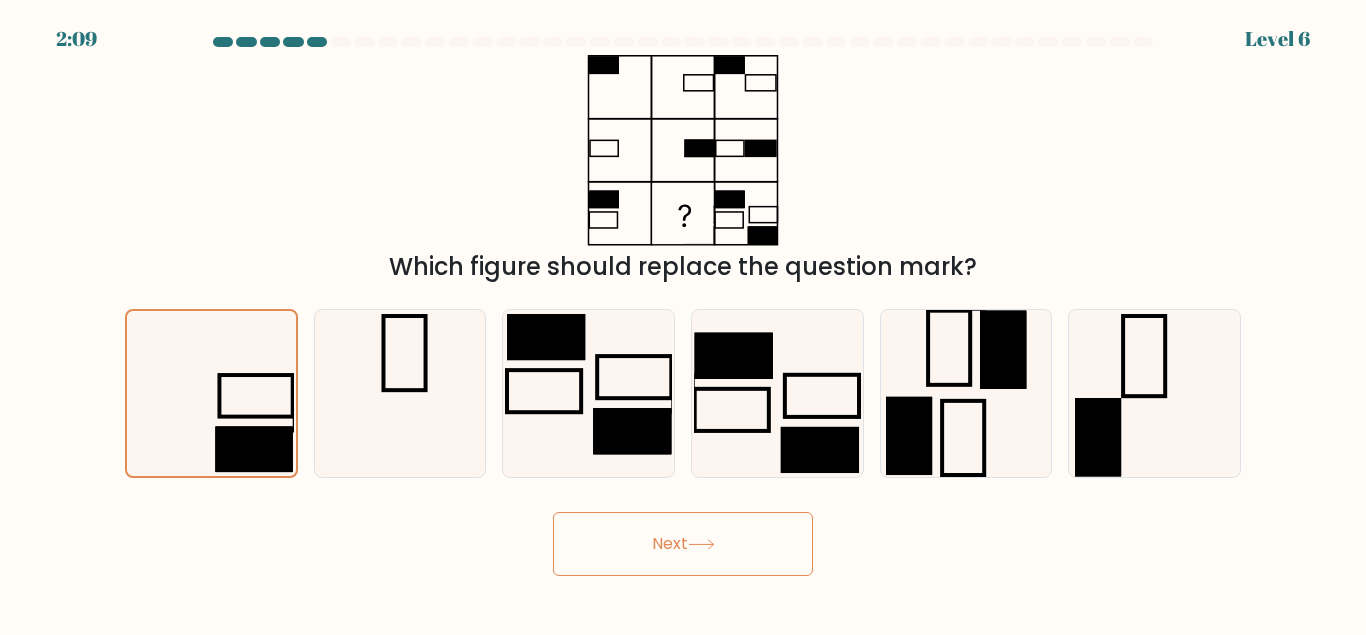 click on "Next" at bounding box center [683, 544] 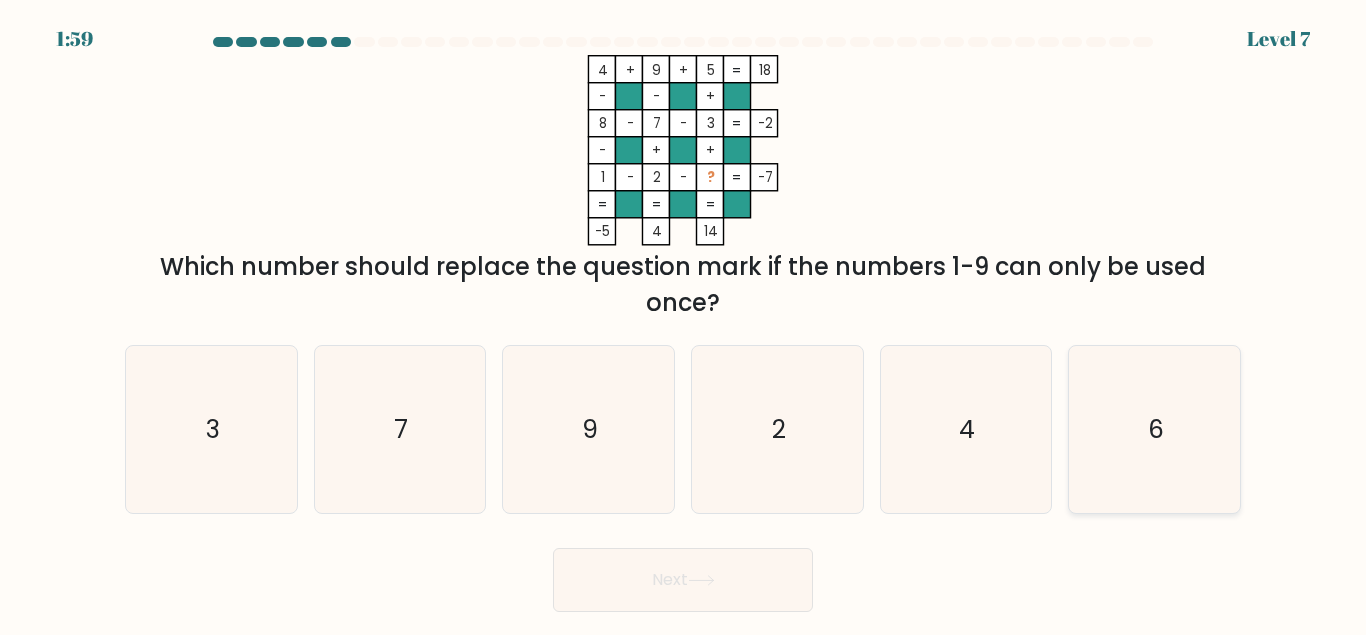click on "6" 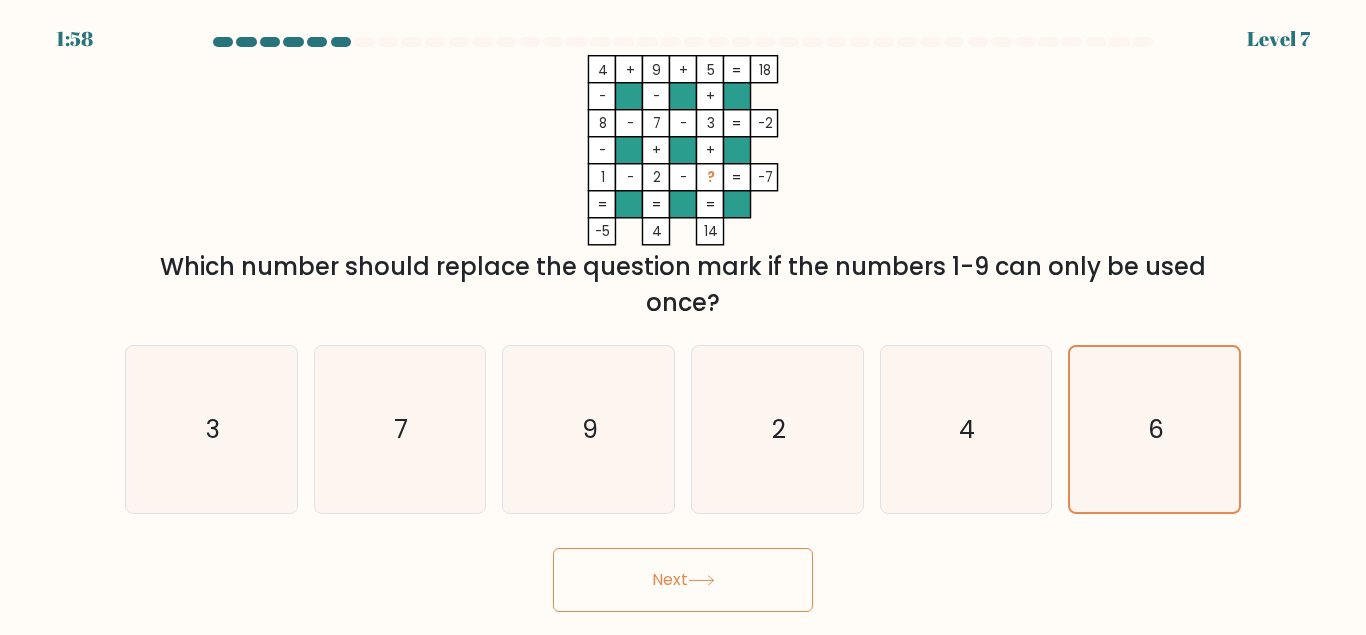 click 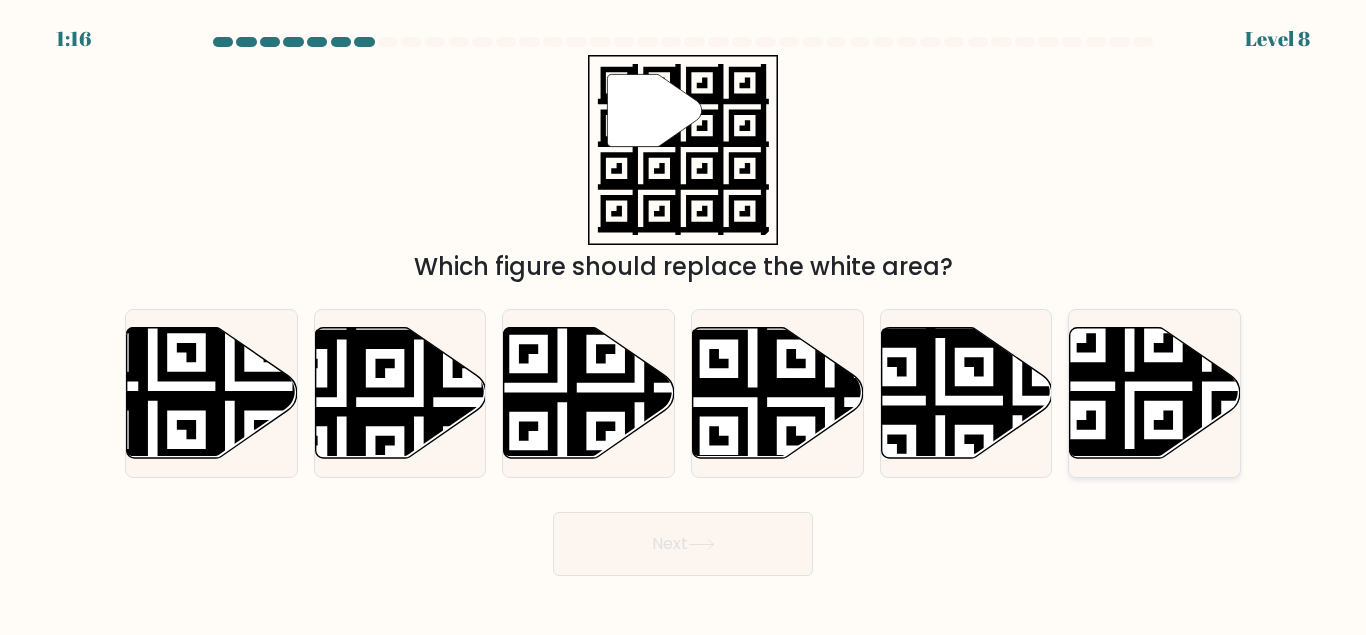 click 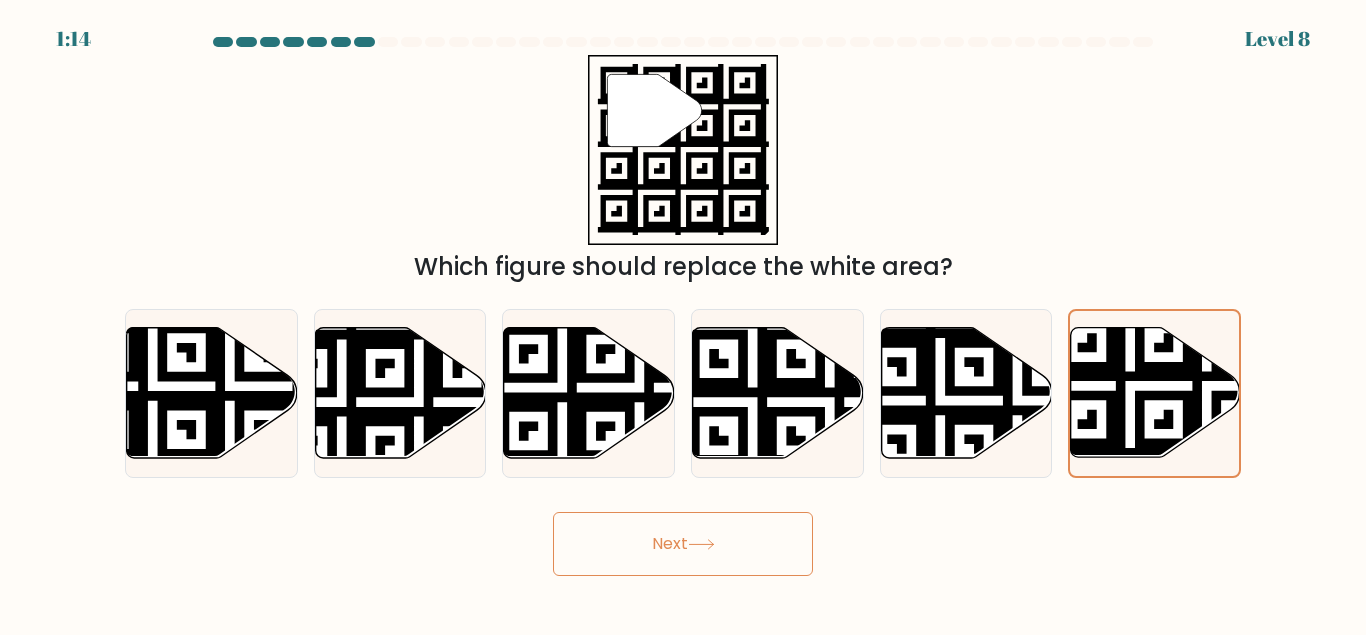 click on "Next" at bounding box center [683, 544] 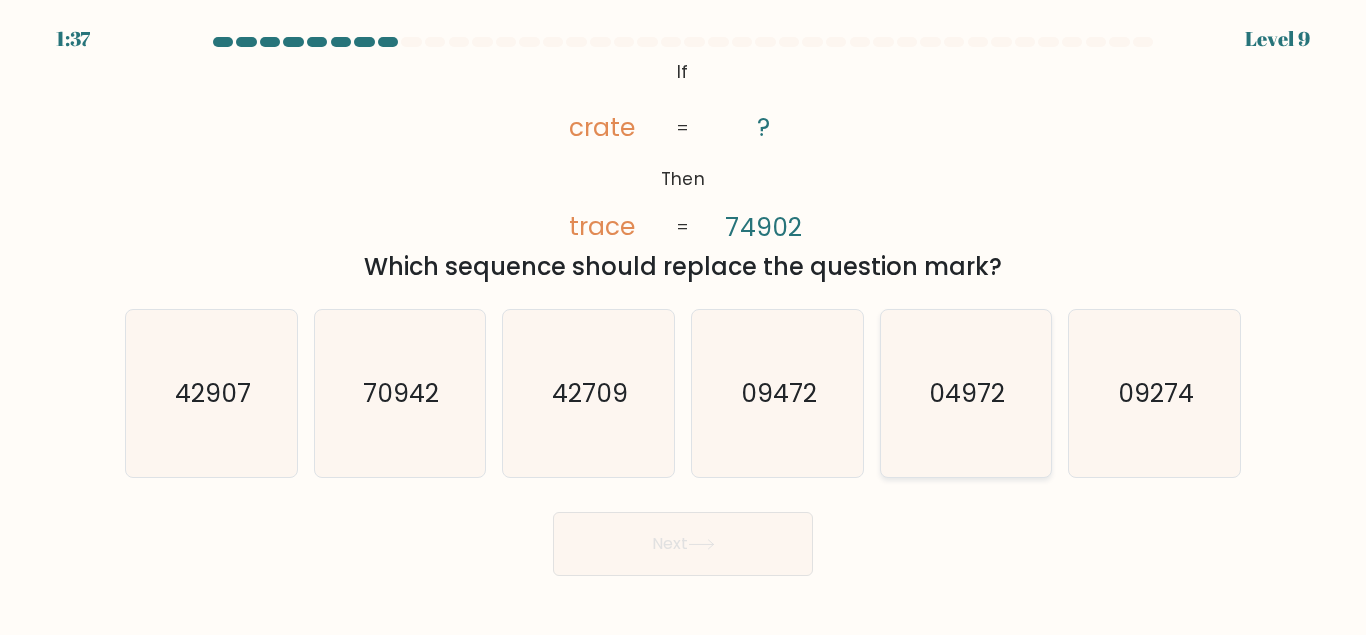click on "04972" 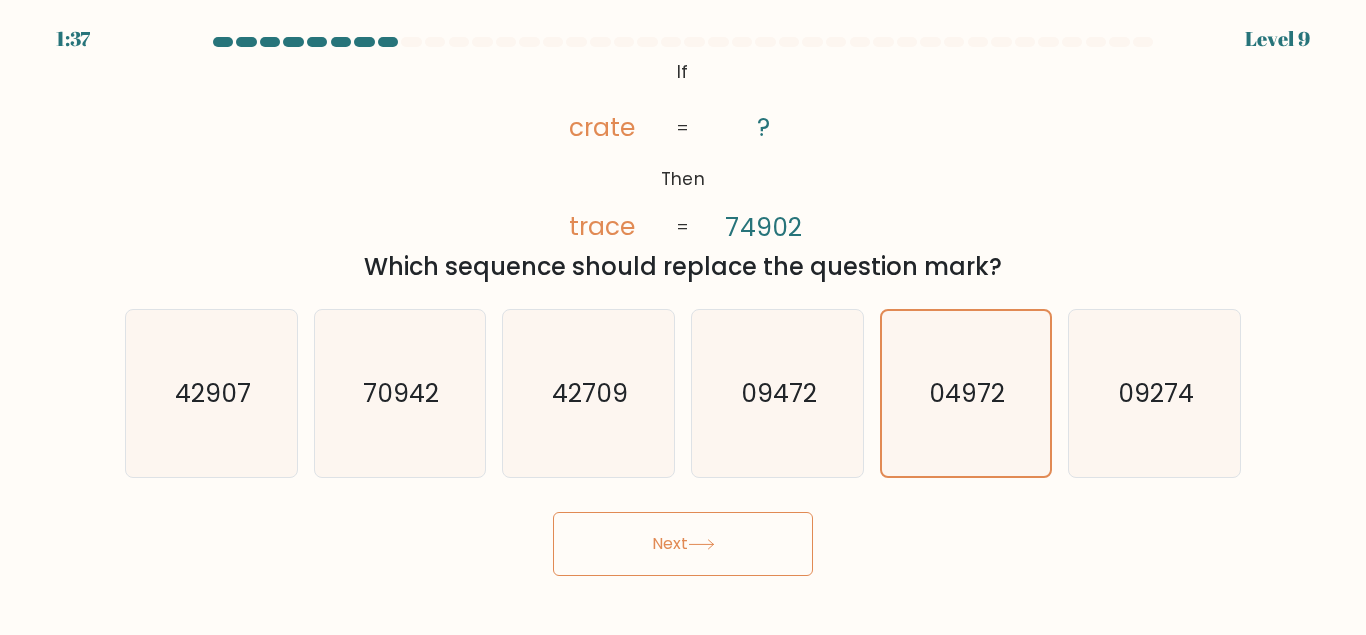 click on "Next" at bounding box center (683, 544) 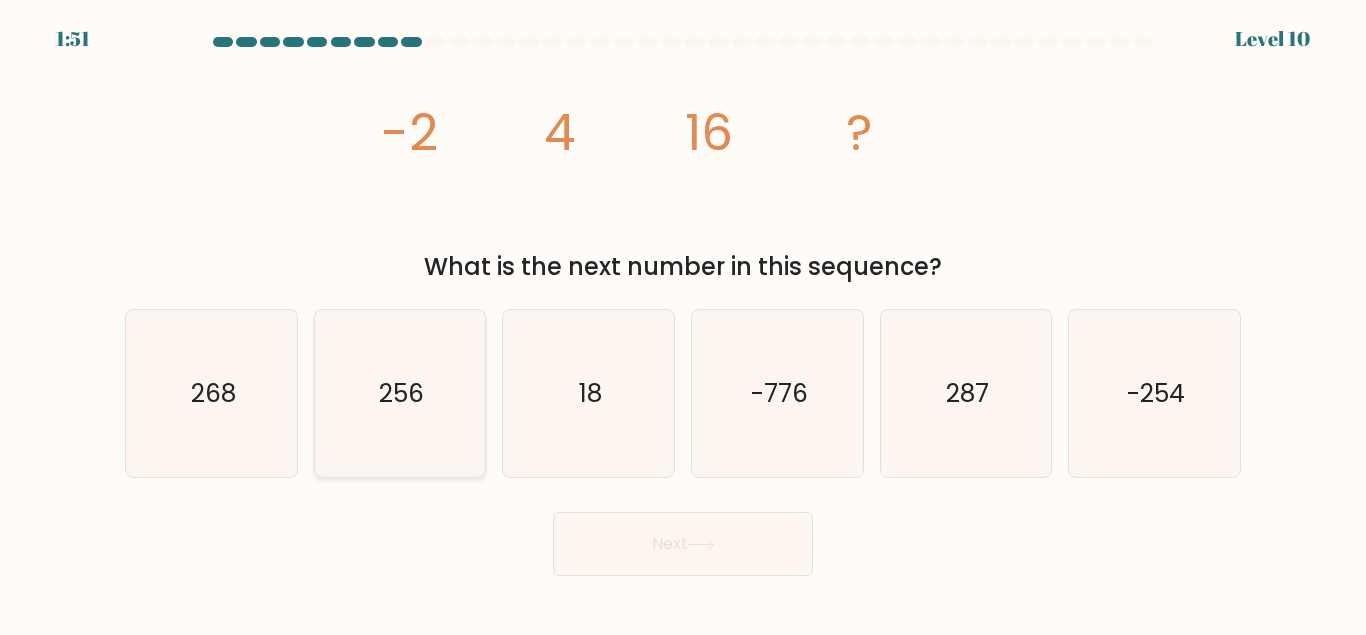click on "256" 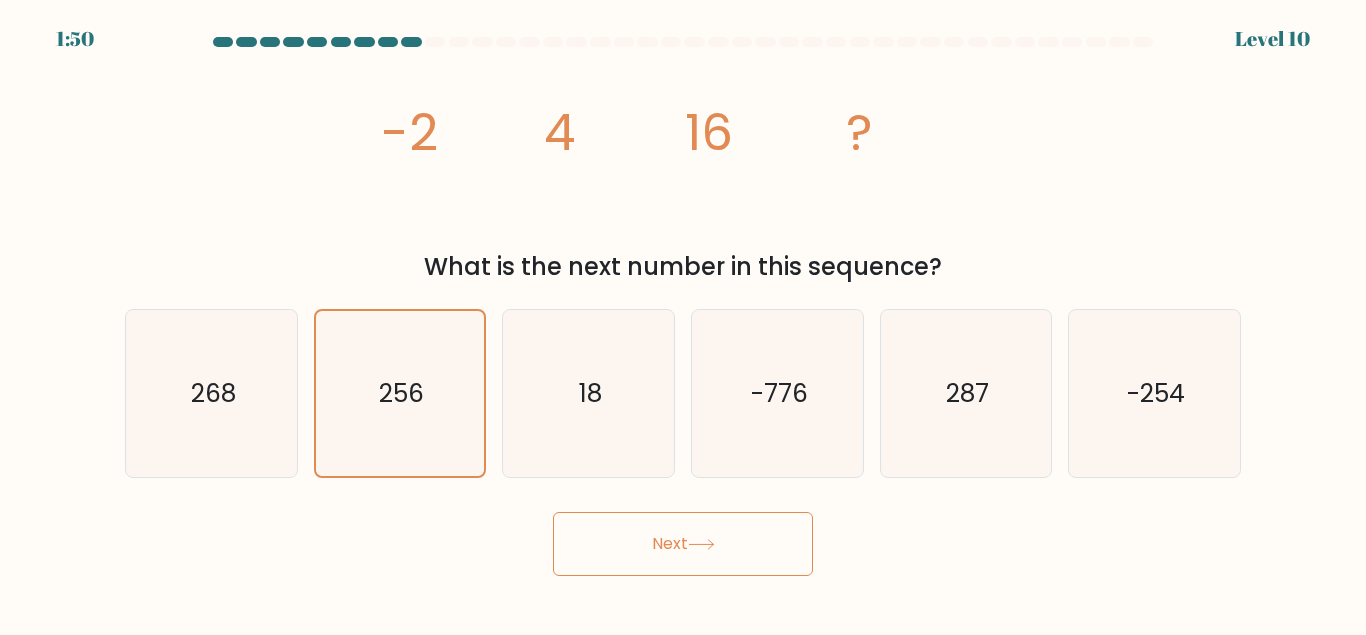 click on "Next" at bounding box center [683, 544] 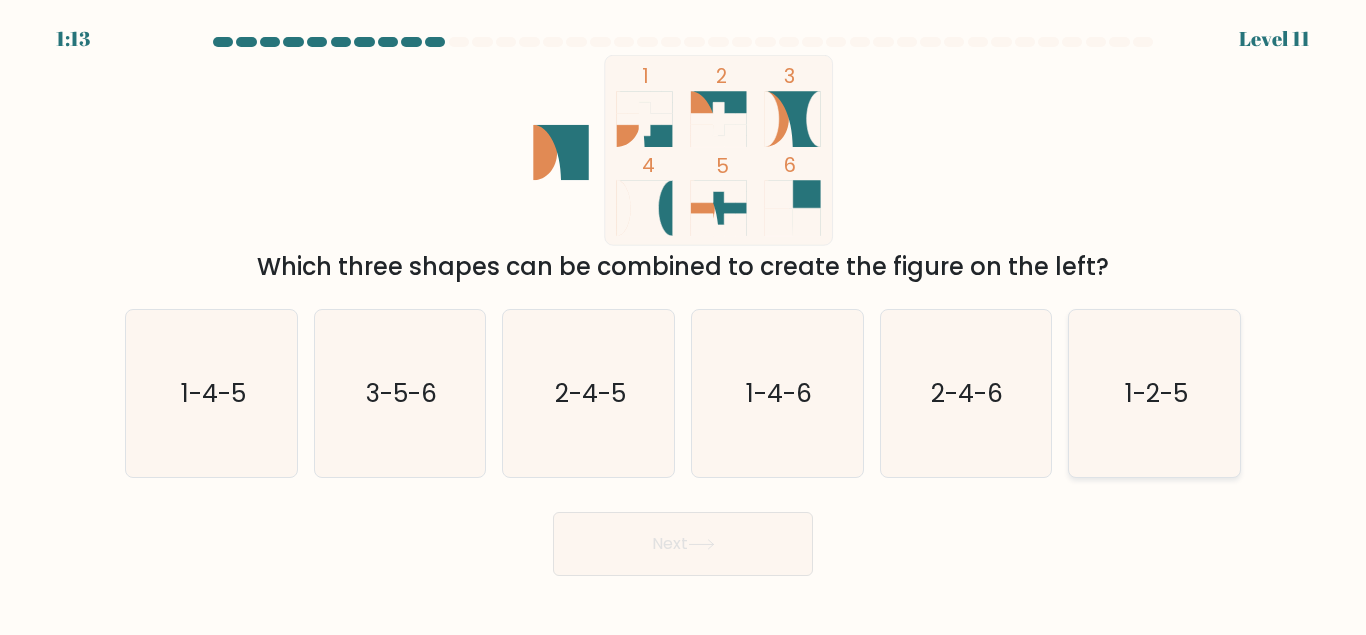 click on "1-2-5" 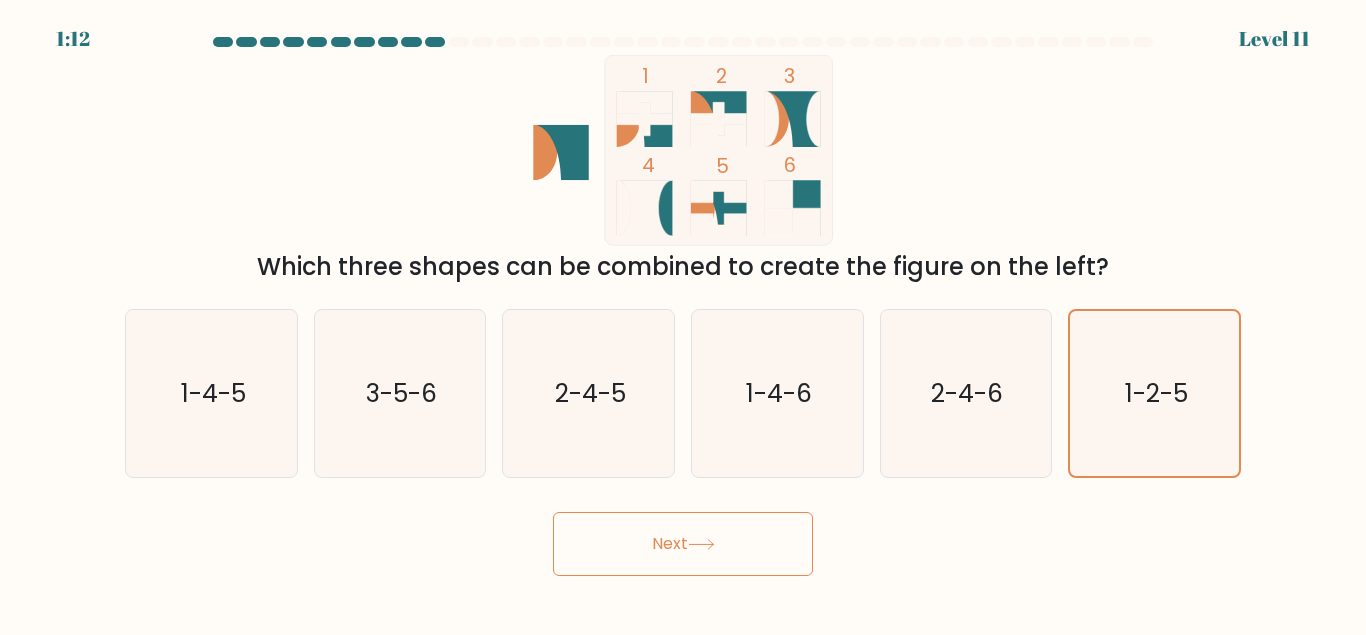 click on "Next" at bounding box center [683, 544] 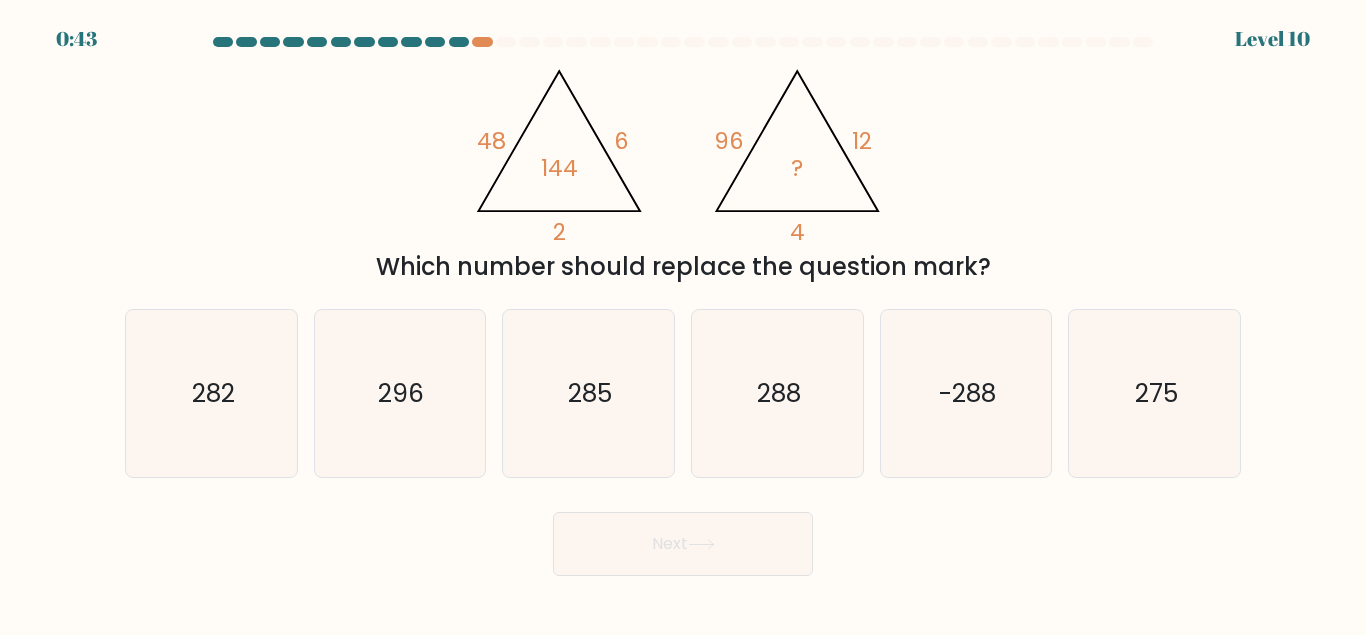 scroll, scrollTop: 0, scrollLeft: 0, axis: both 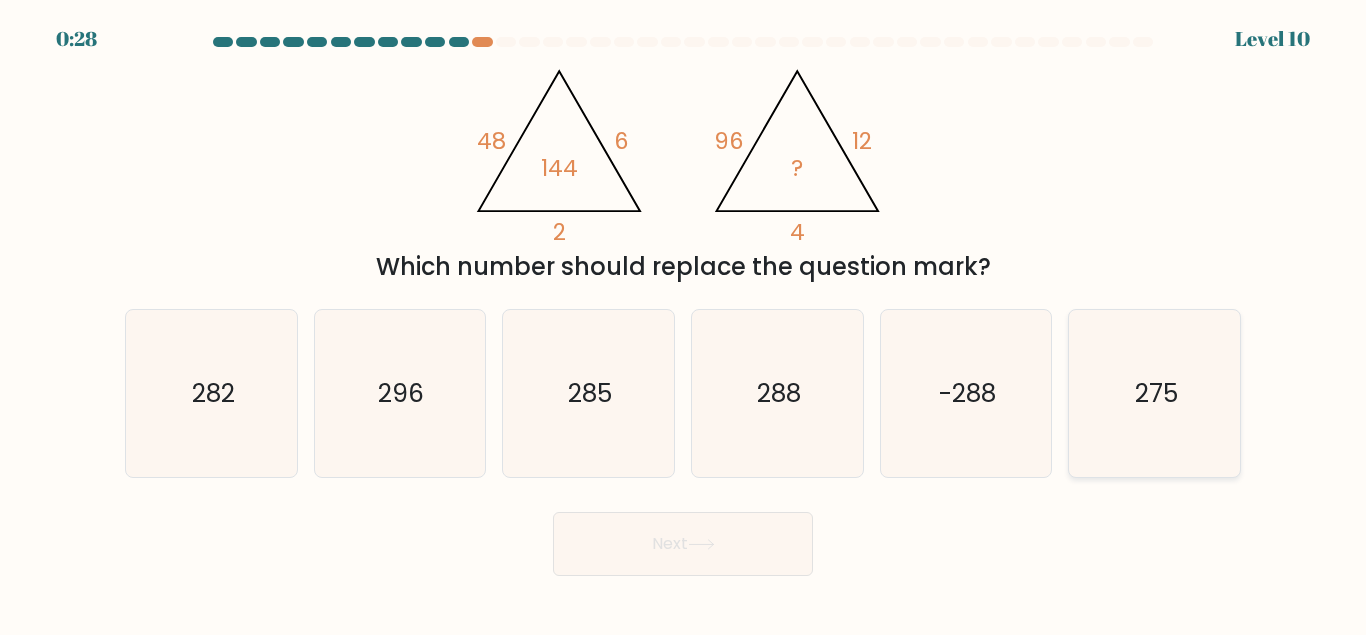 click on "275" 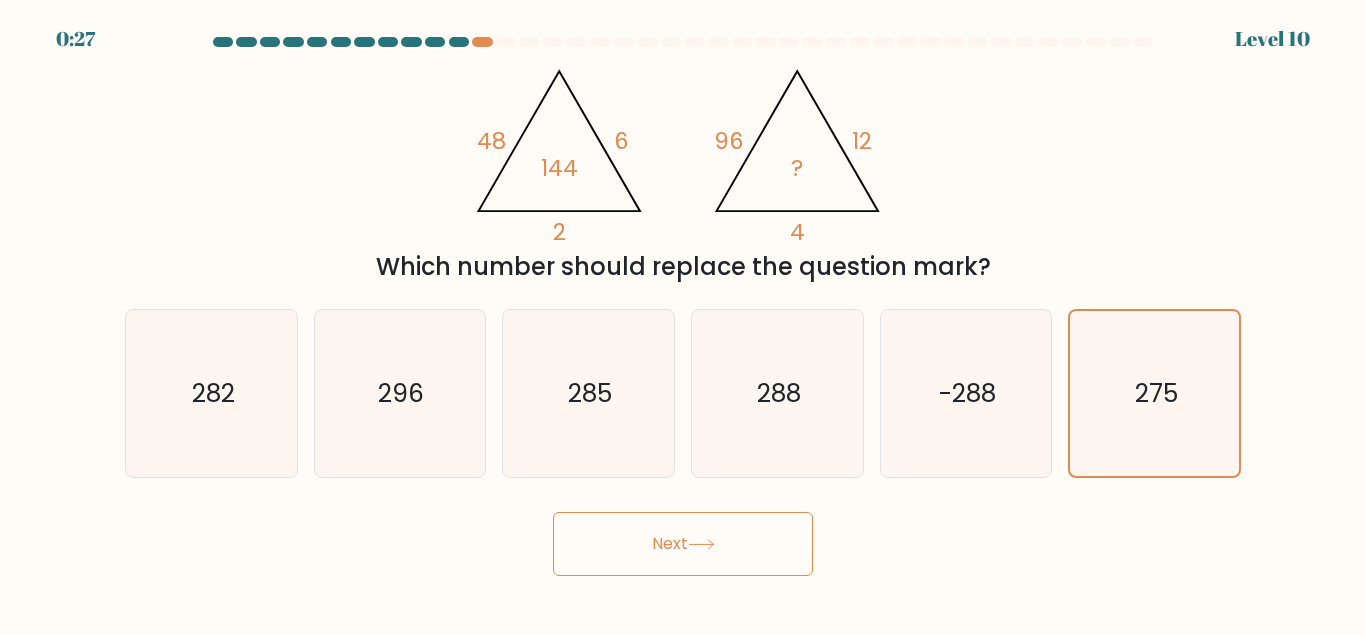 click on "Next" at bounding box center (683, 544) 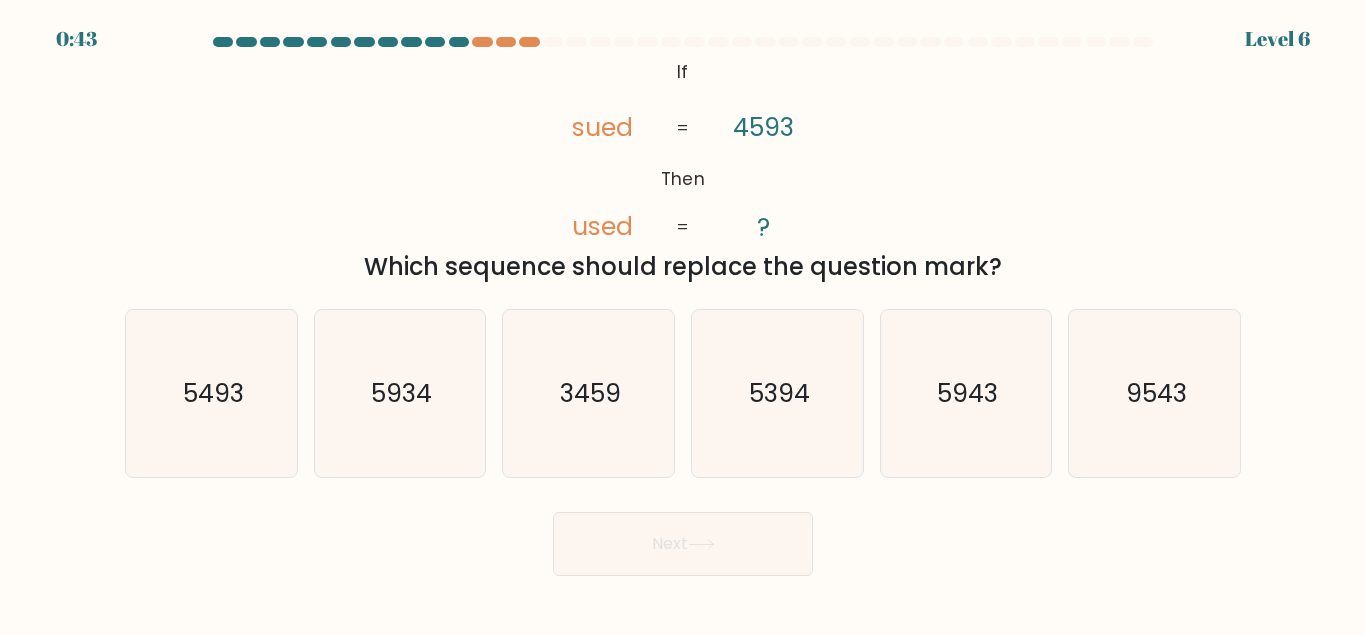 scroll, scrollTop: 0, scrollLeft: 0, axis: both 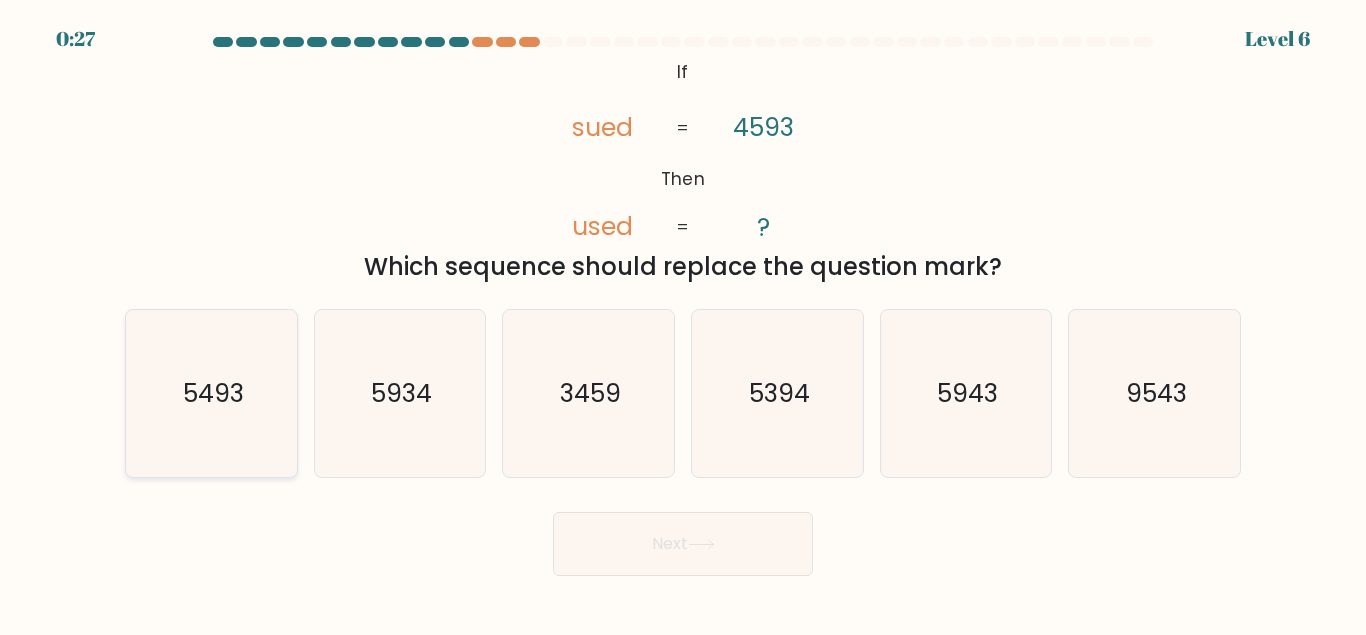 click on "5493" 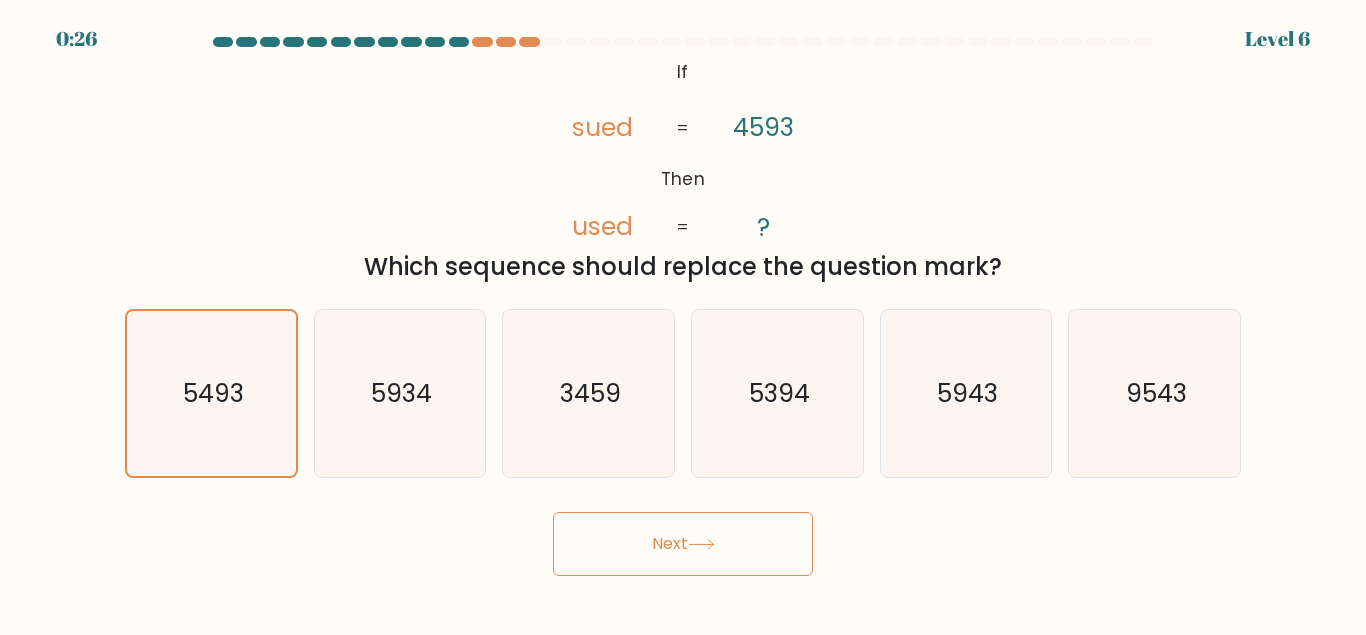 click on "Next" at bounding box center [683, 544] 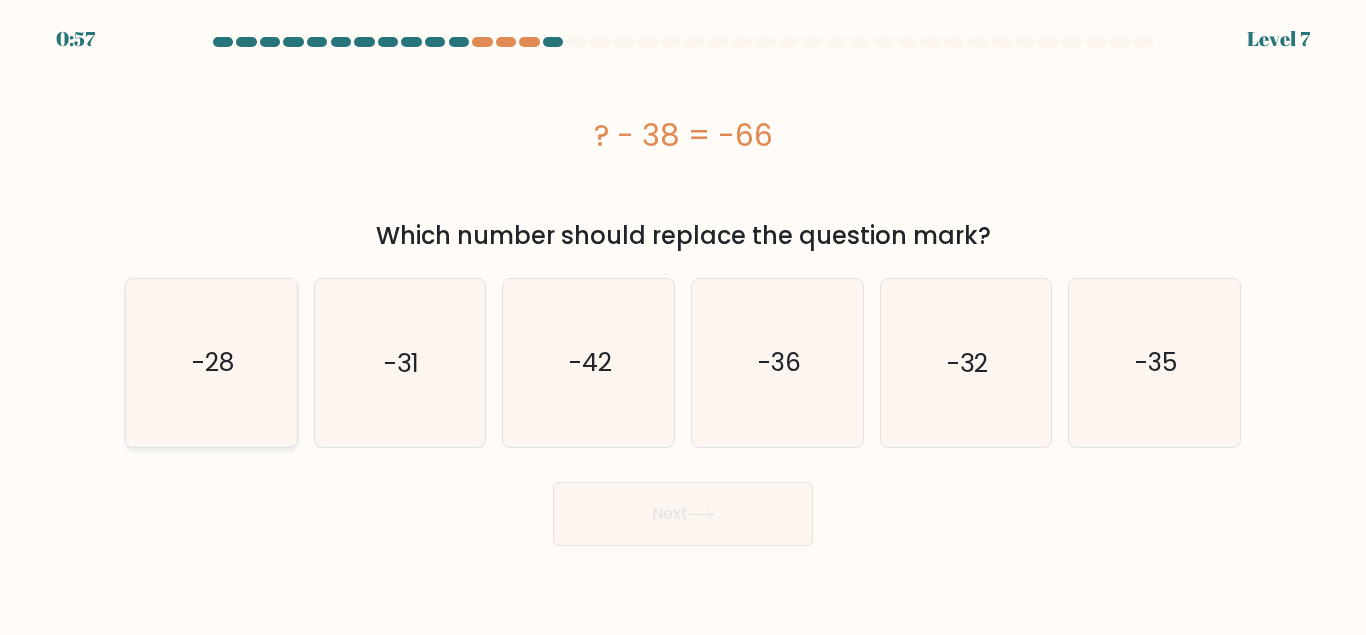 click on "-28" 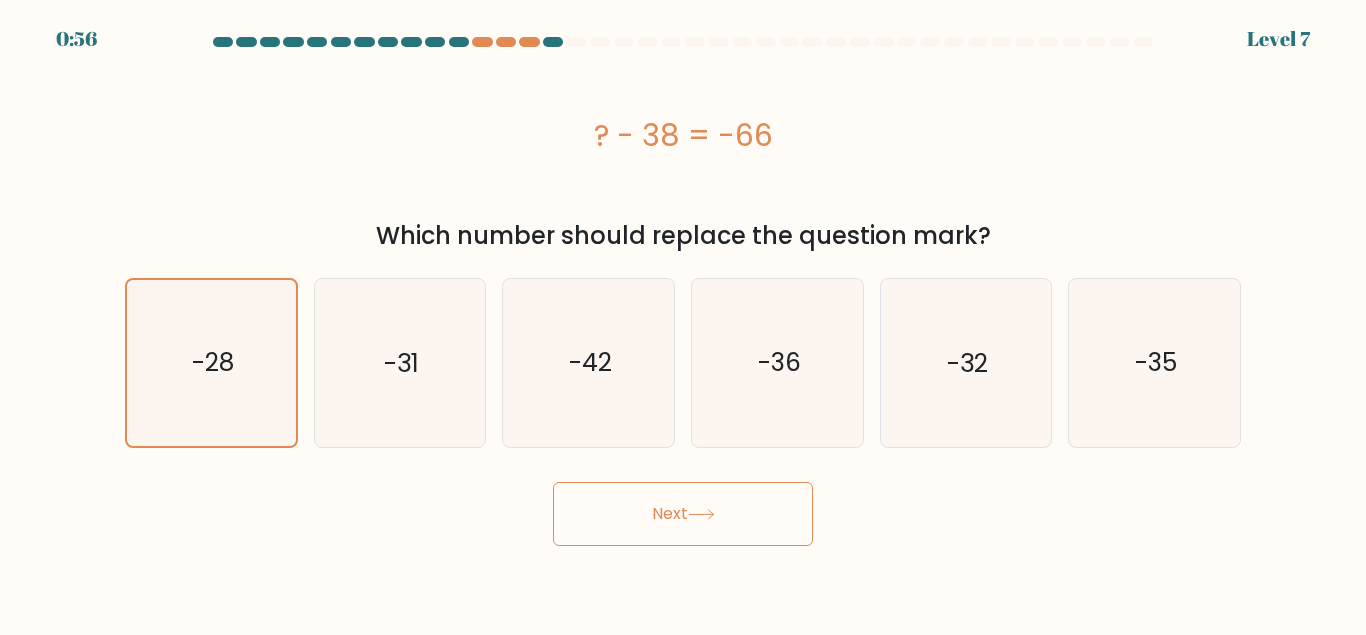 click on "Next" at bounding box center [683, 514] 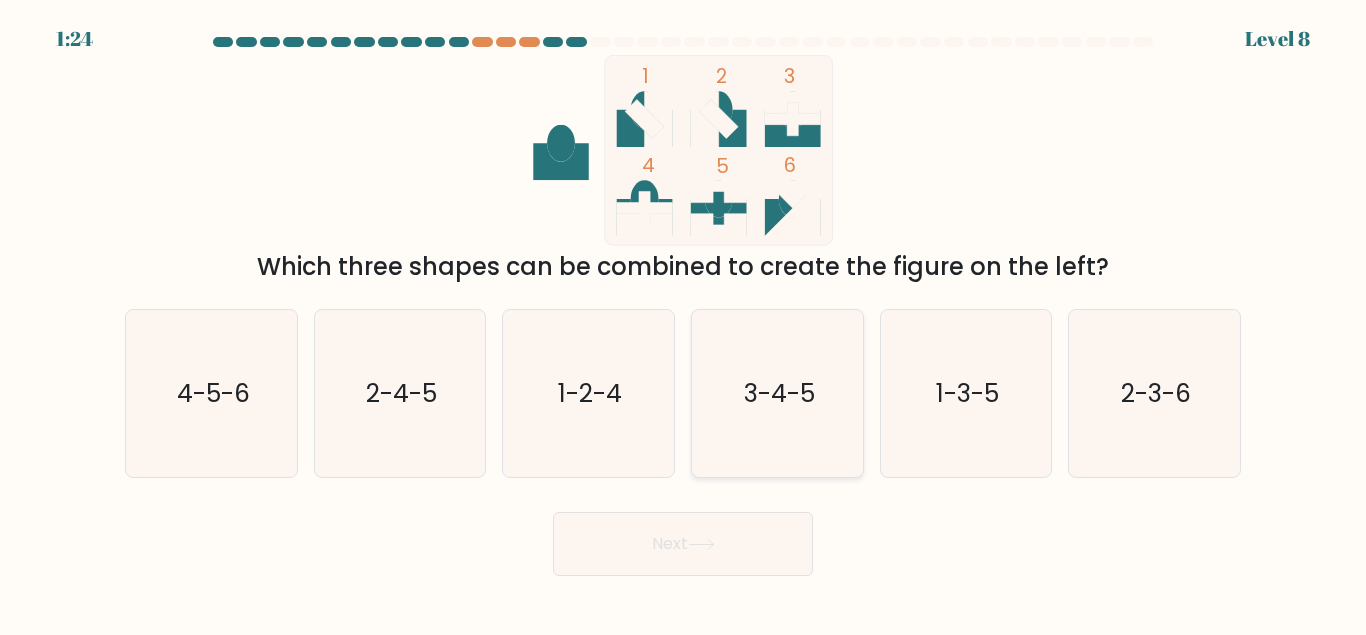 click on "3-4-5" 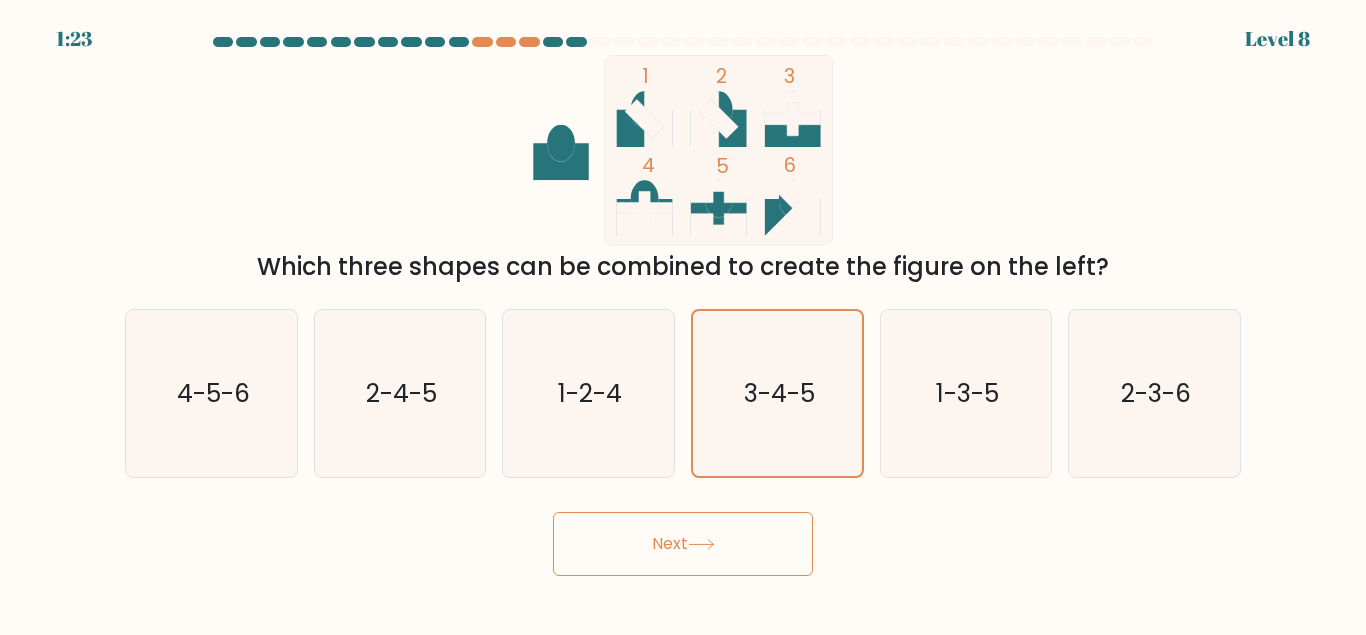 click on "Next" at bounding box center [683, 544] 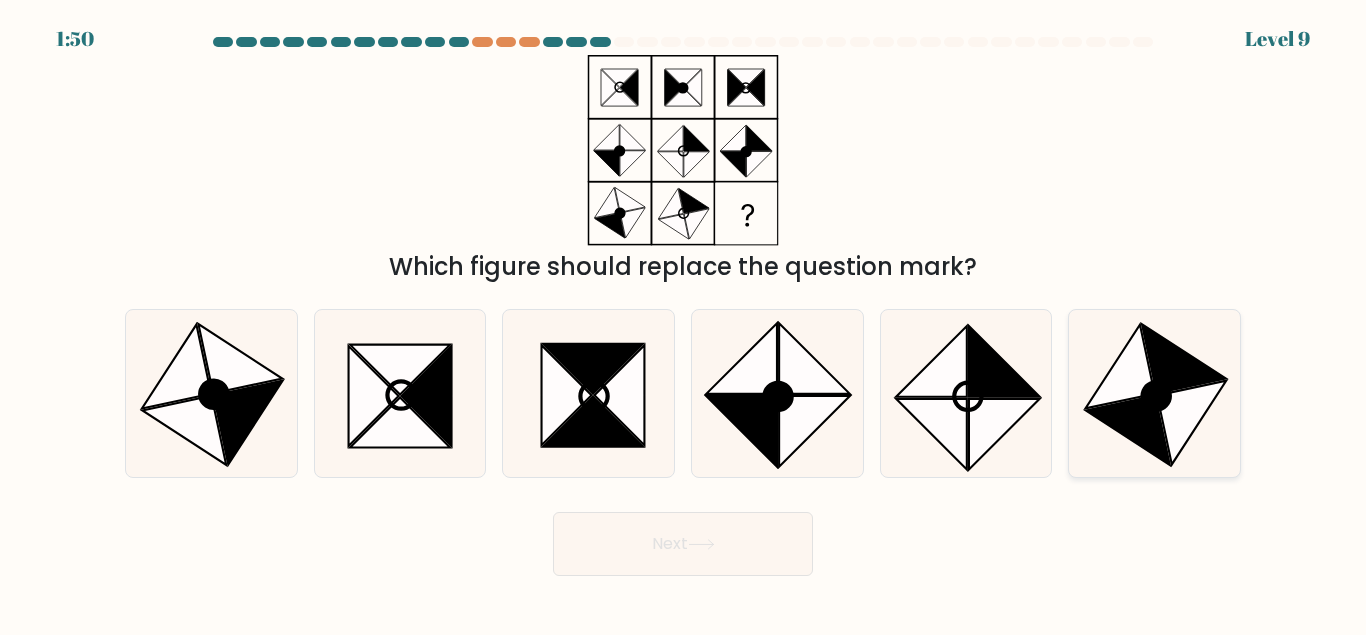 click 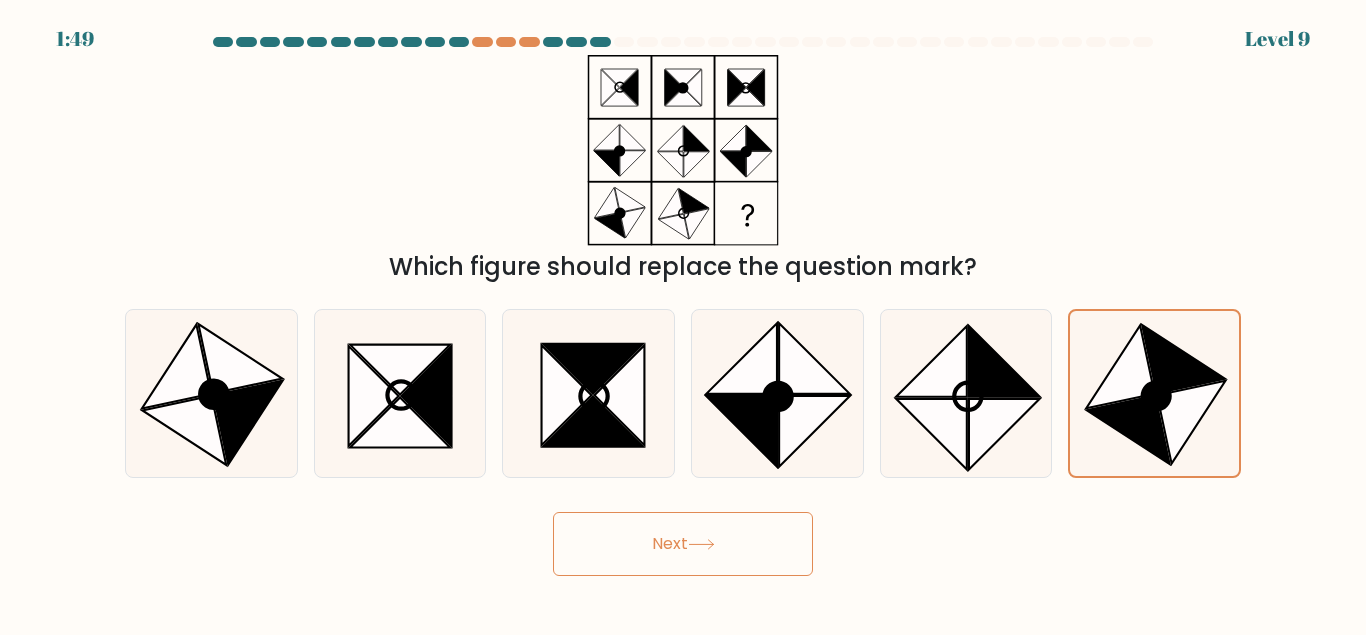 click on "Next" at bounding box center [683, 544] 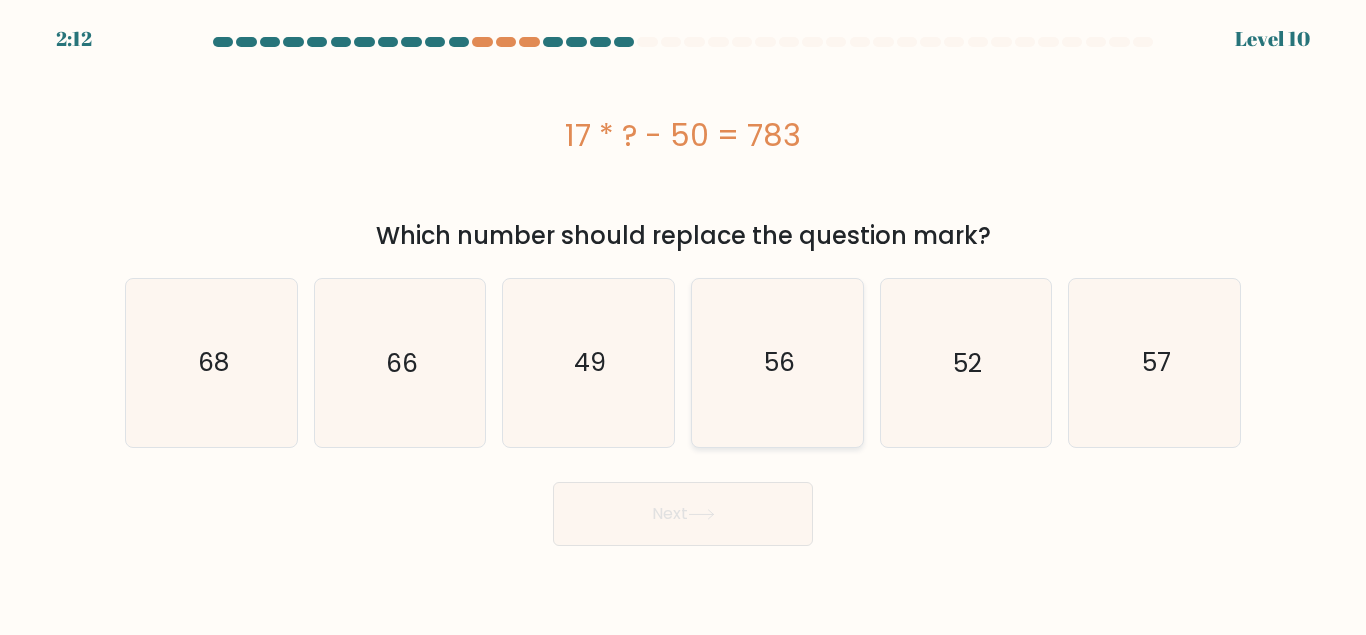 click on "56" 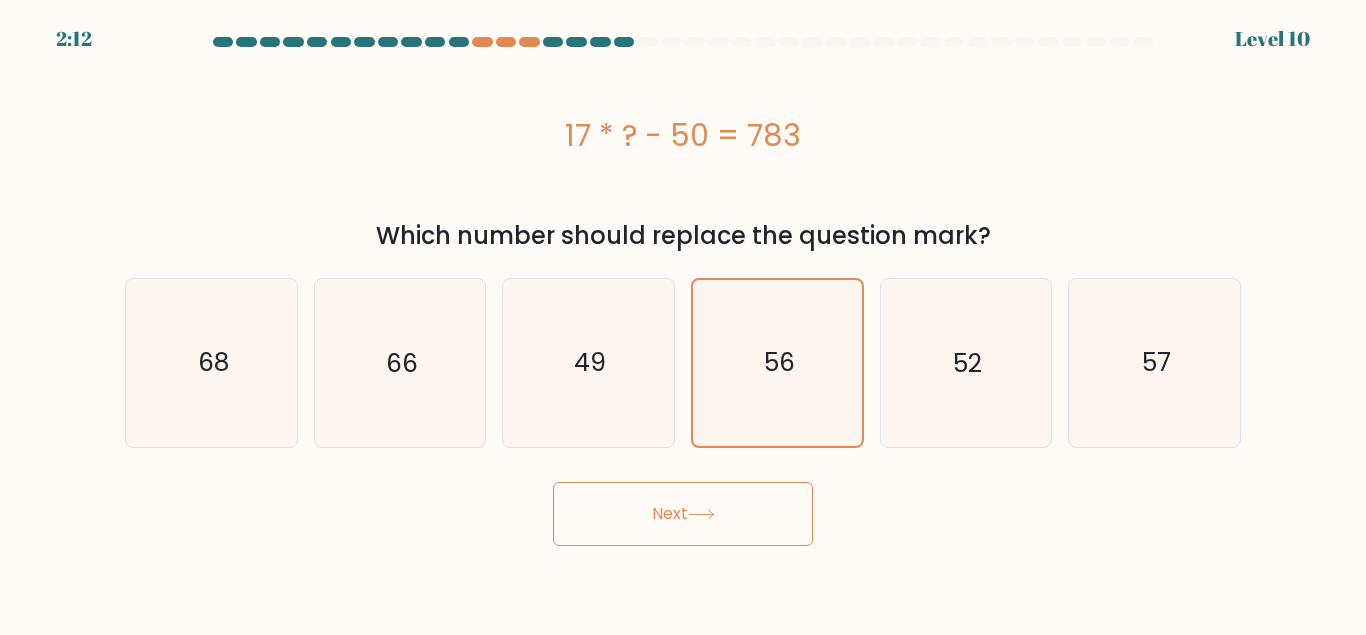 click 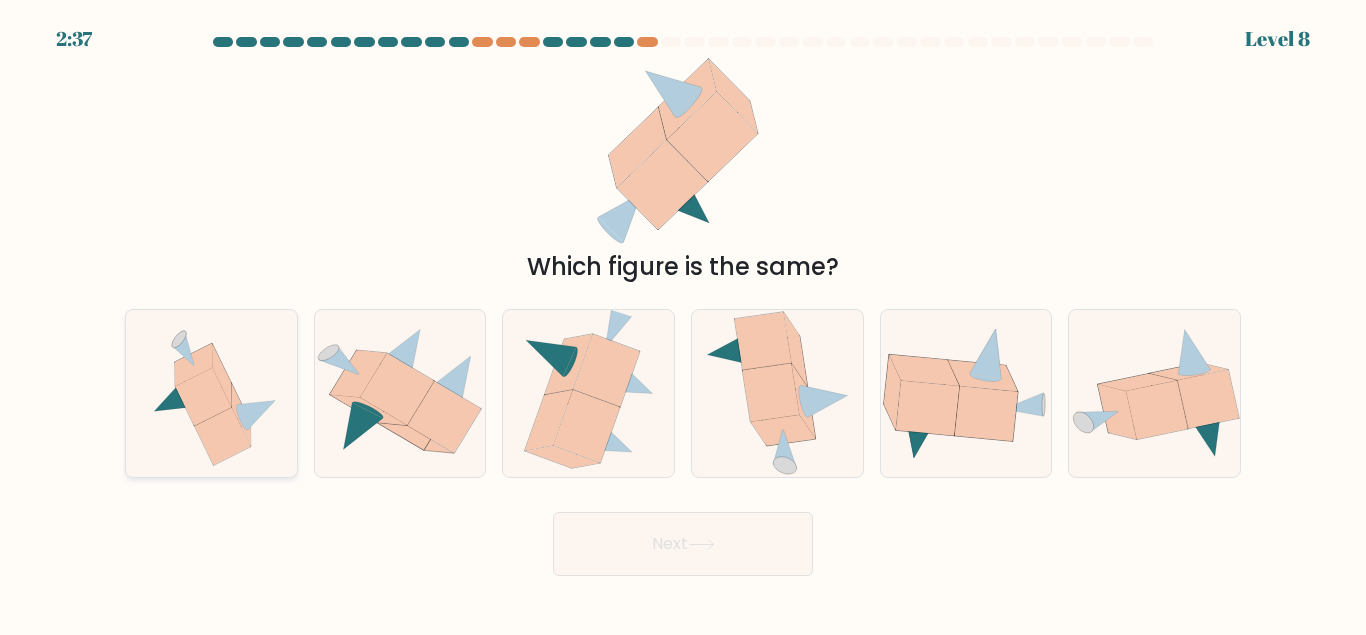 click 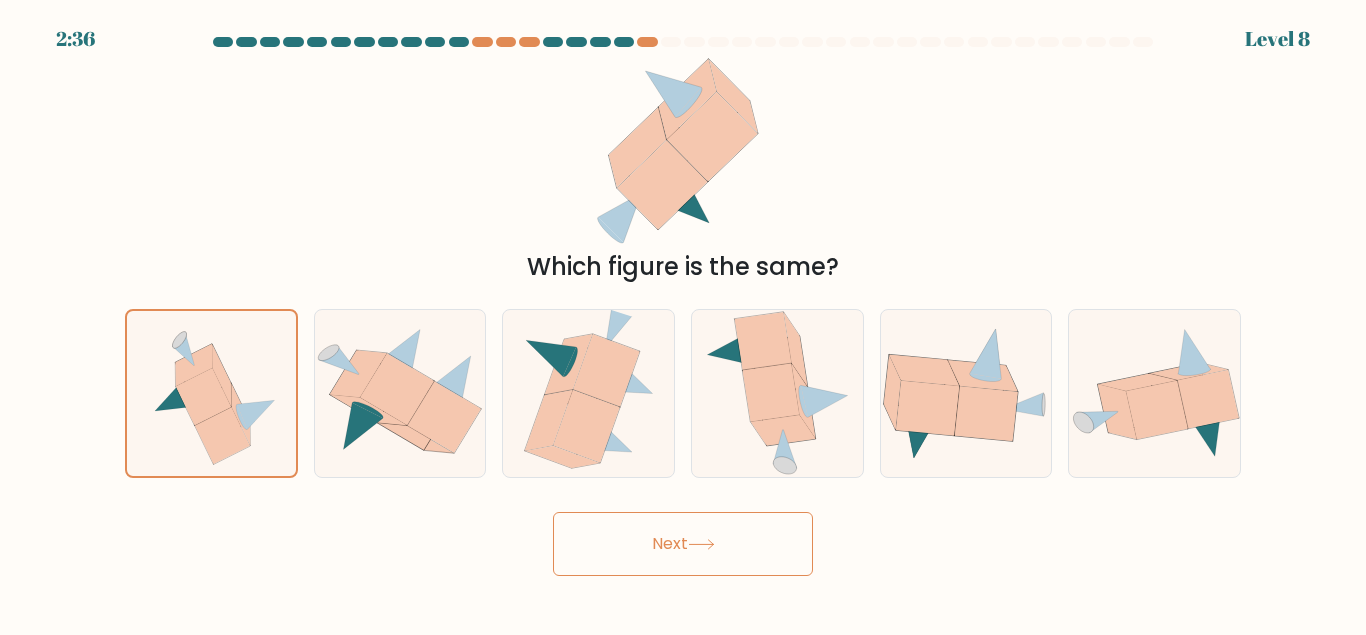 click on "Next" at bounding box center [683, 544] 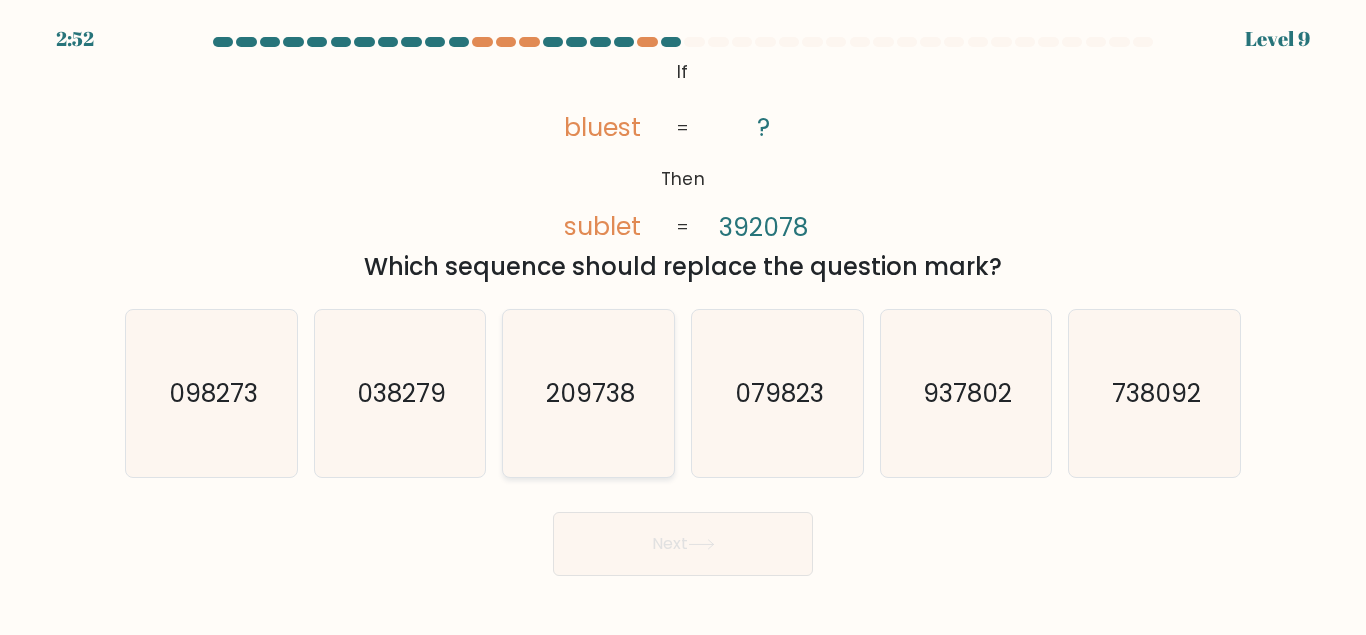 click on "209738" 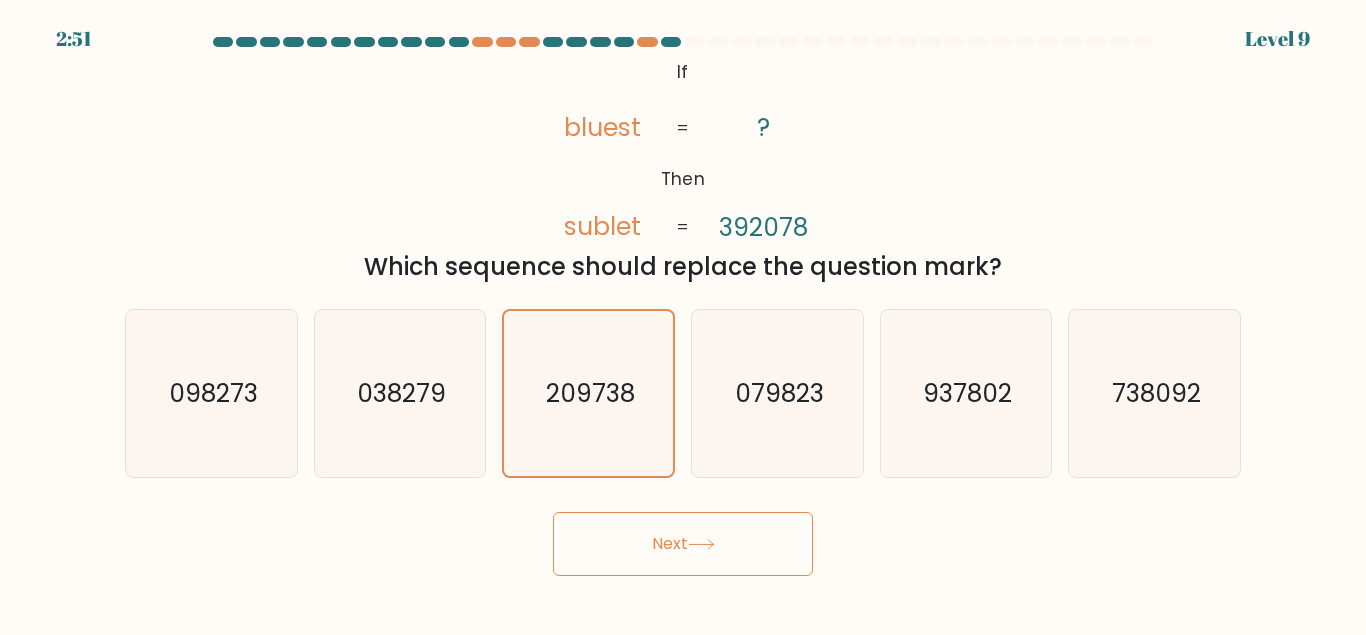 click on "Next" at bounding box center (683, 544) 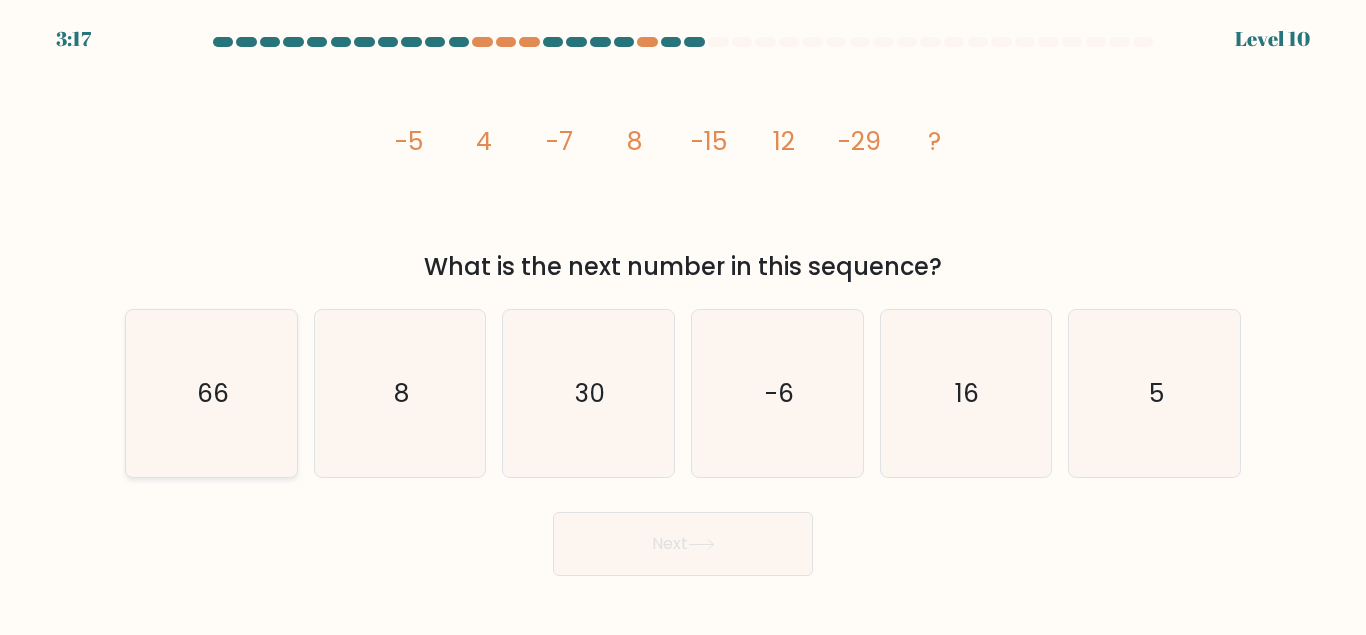 click on "66" 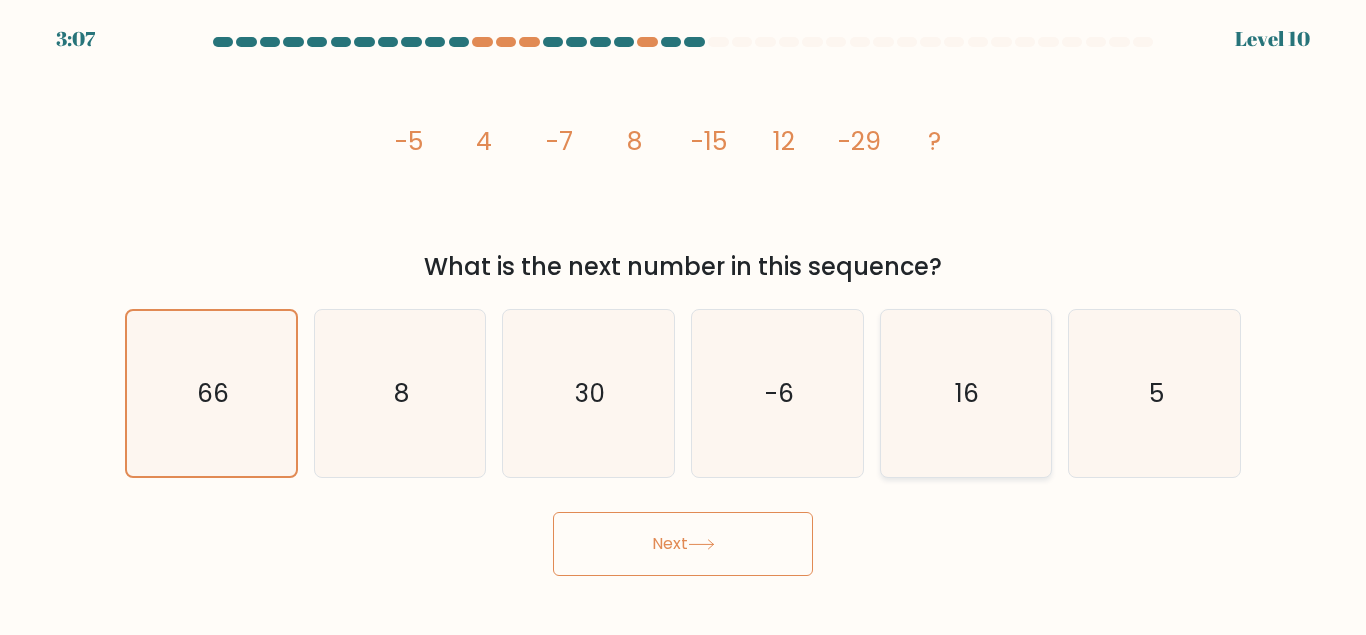 click on "16" 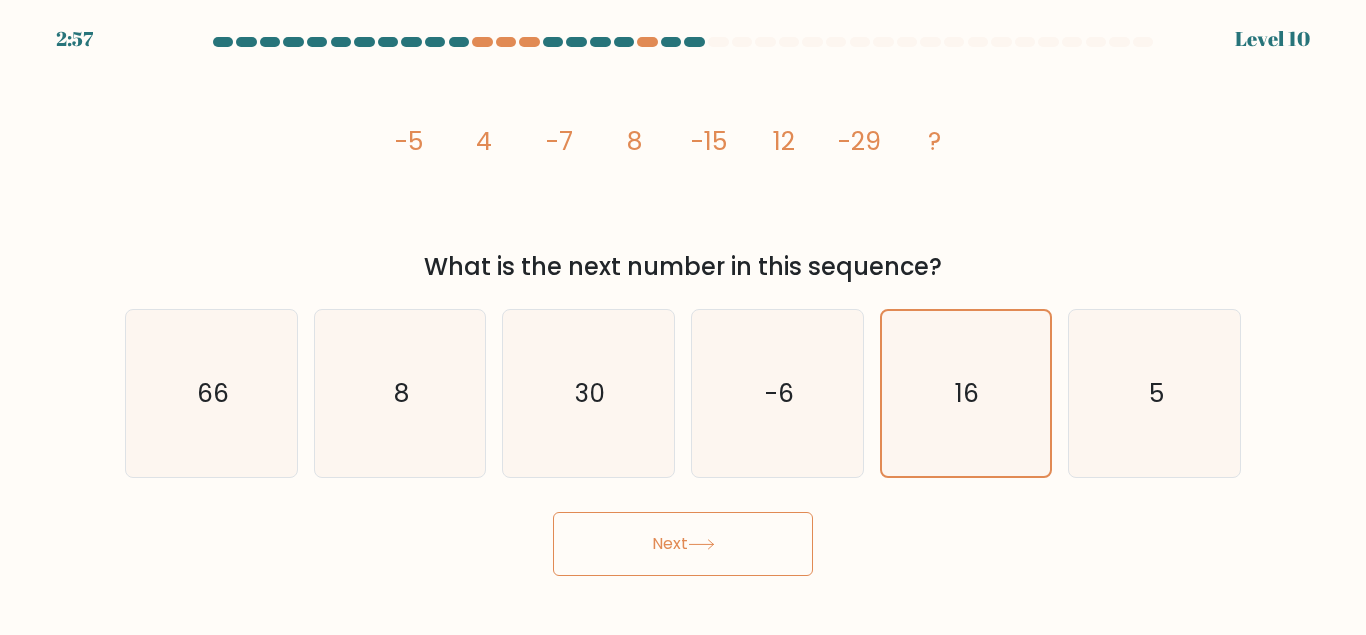 click on "Next" at bounding box center [683, 544] 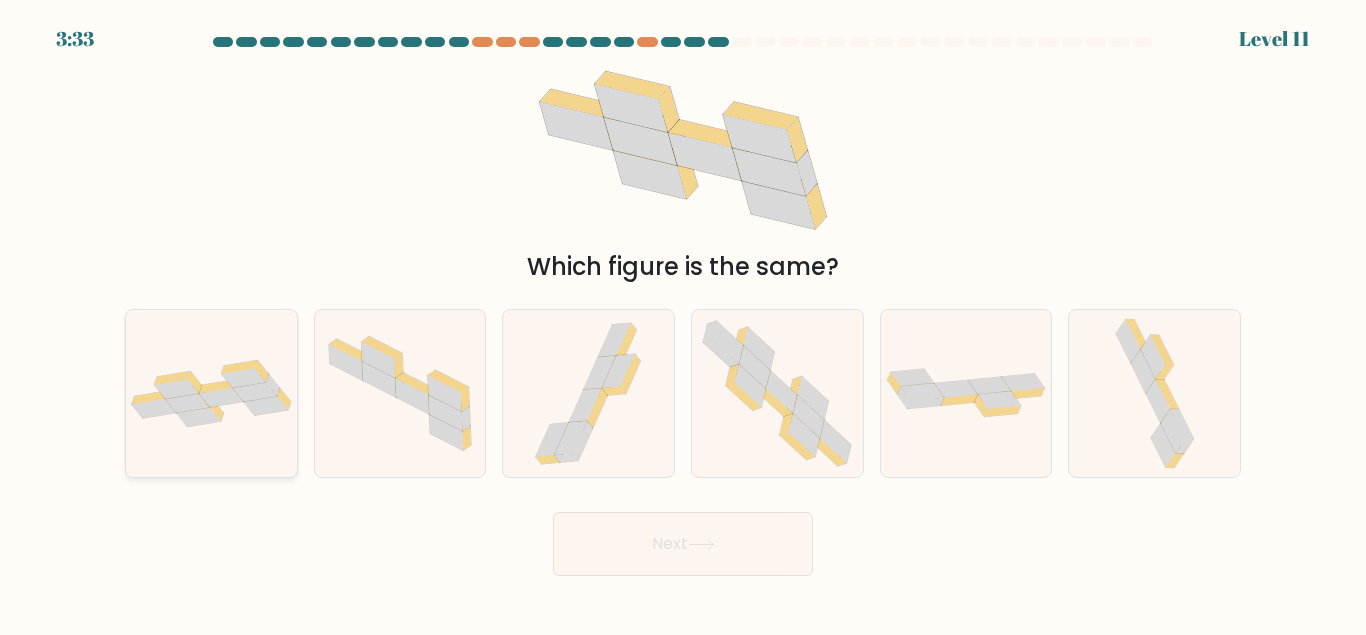 click 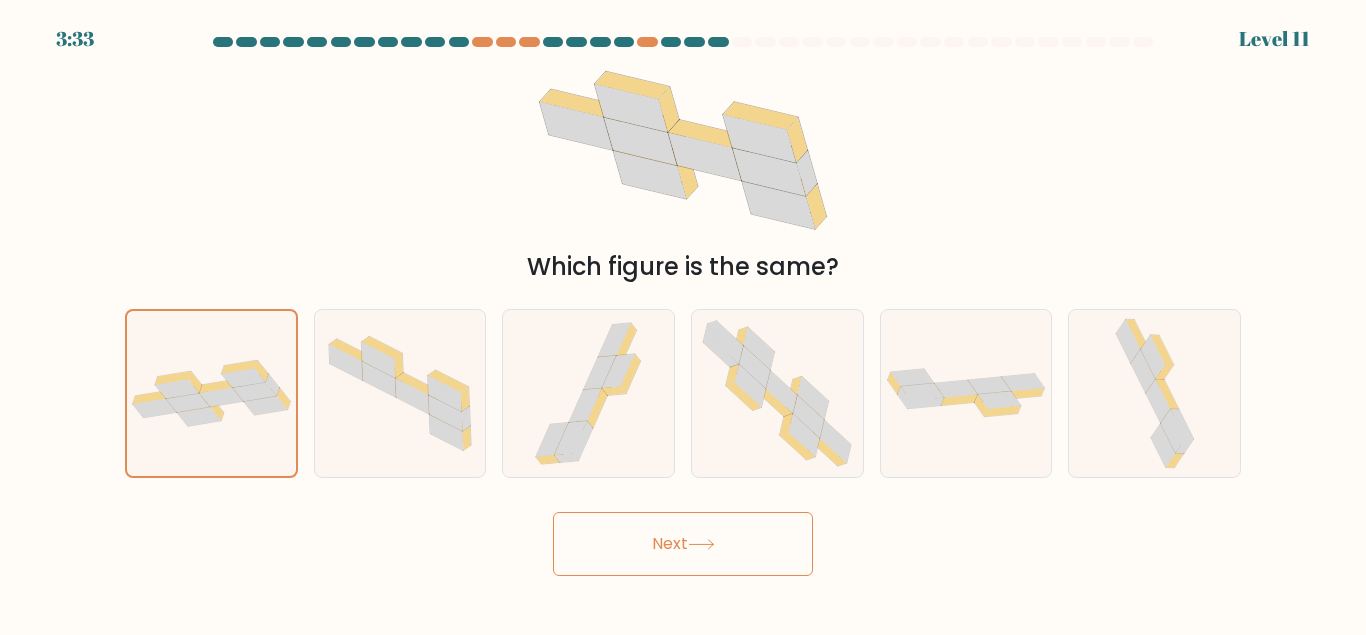 click on "Next" at bounding box center (683, 544) 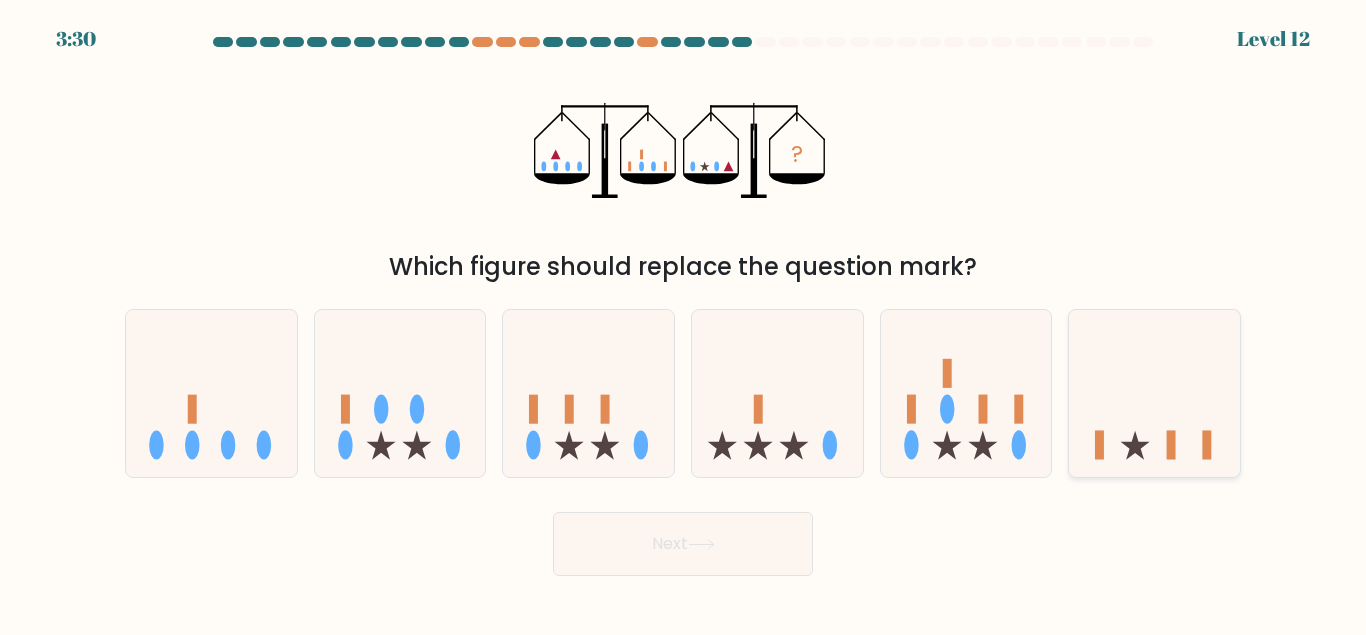 click 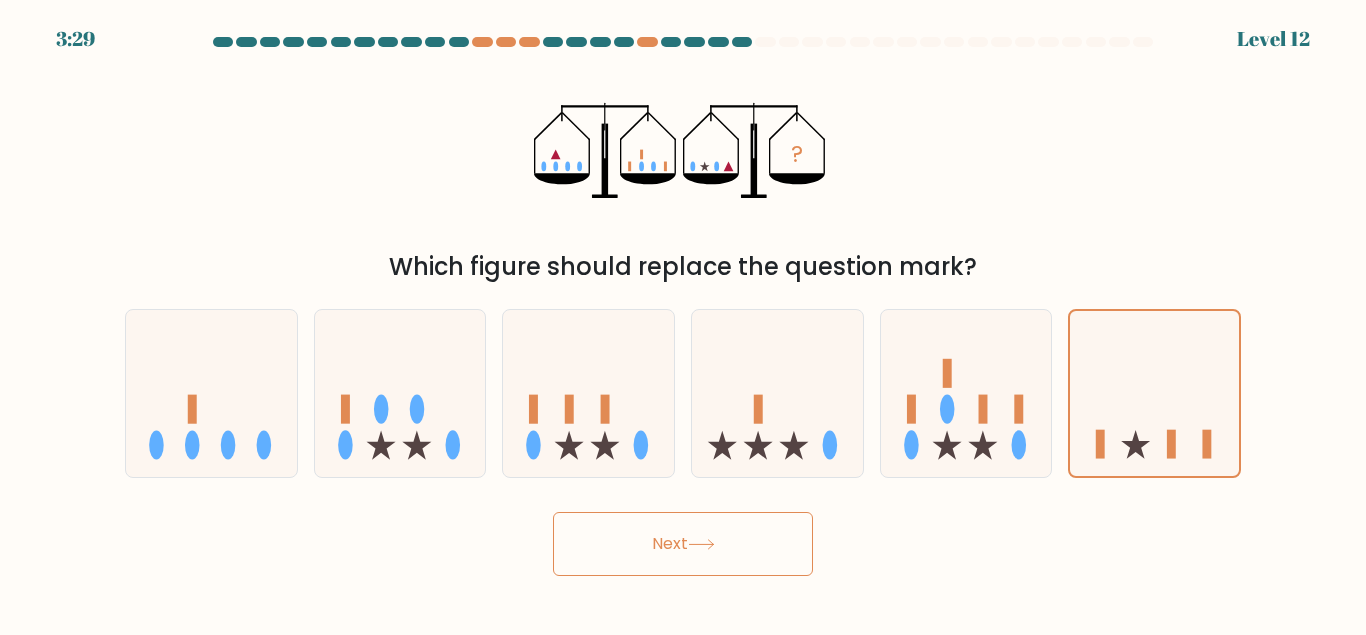 click on "Next" at bounding box center (683, 544) 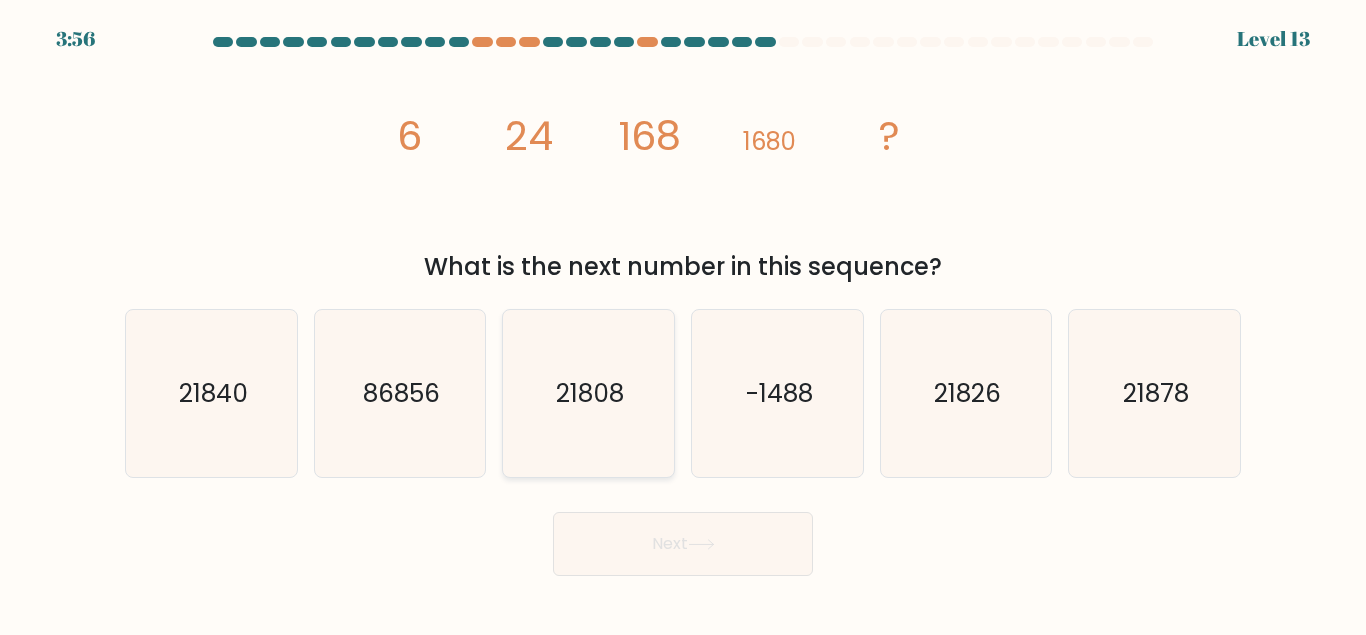 click on "21808" 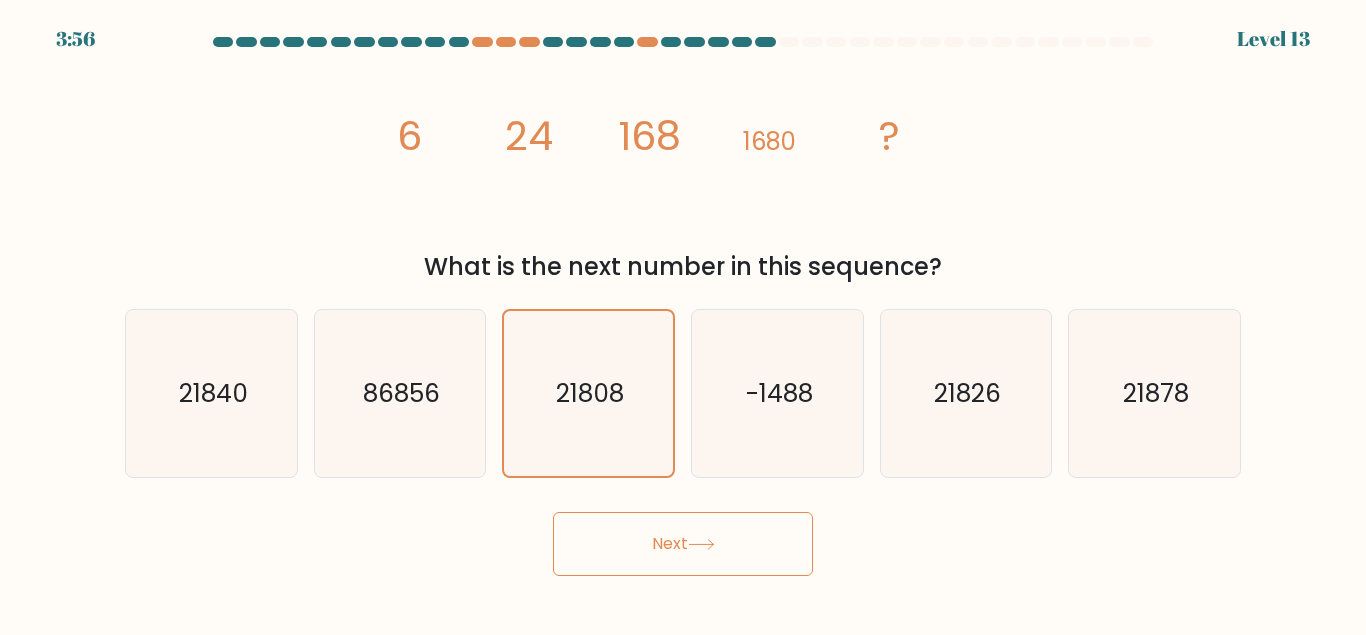 click on "Next" at bounding box center [683, 544] 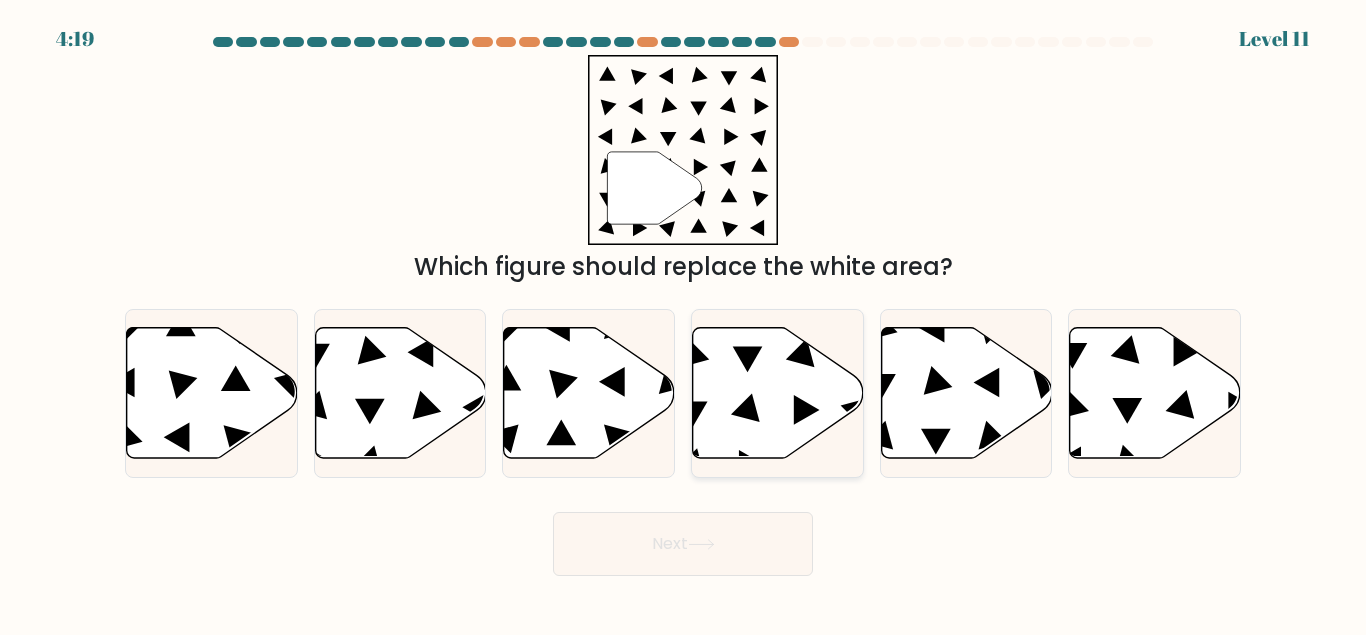 click 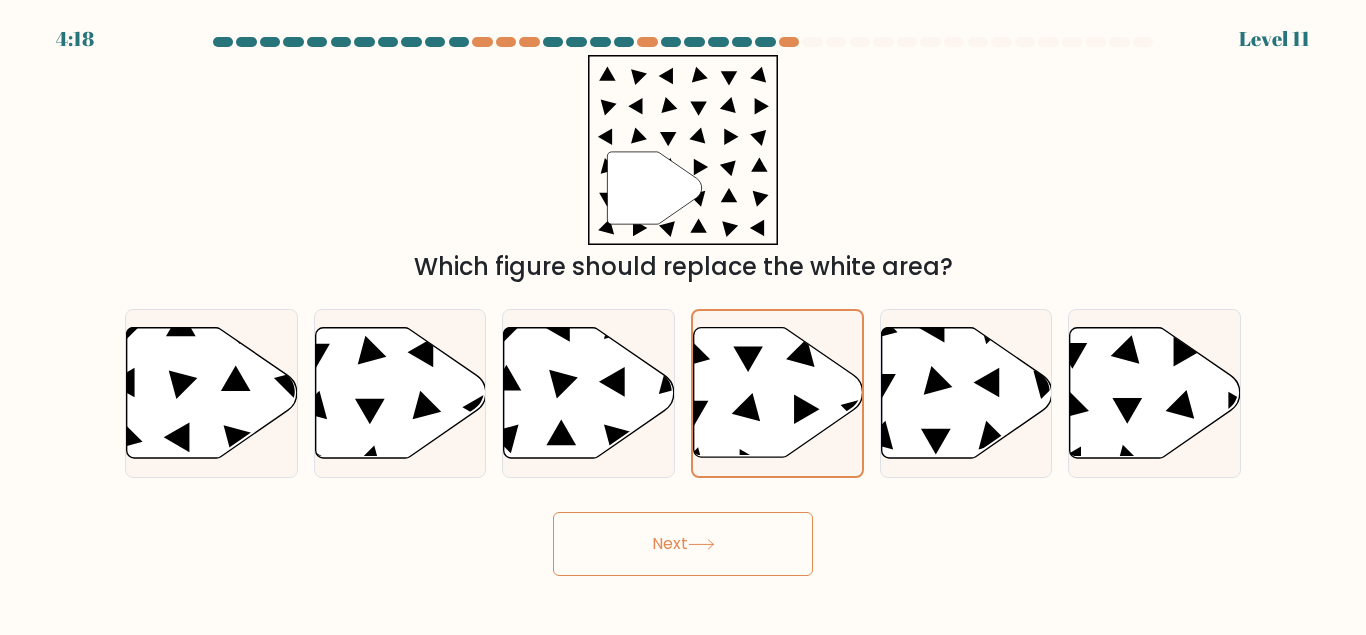 click on "Next" at bounding box center [683, 544] 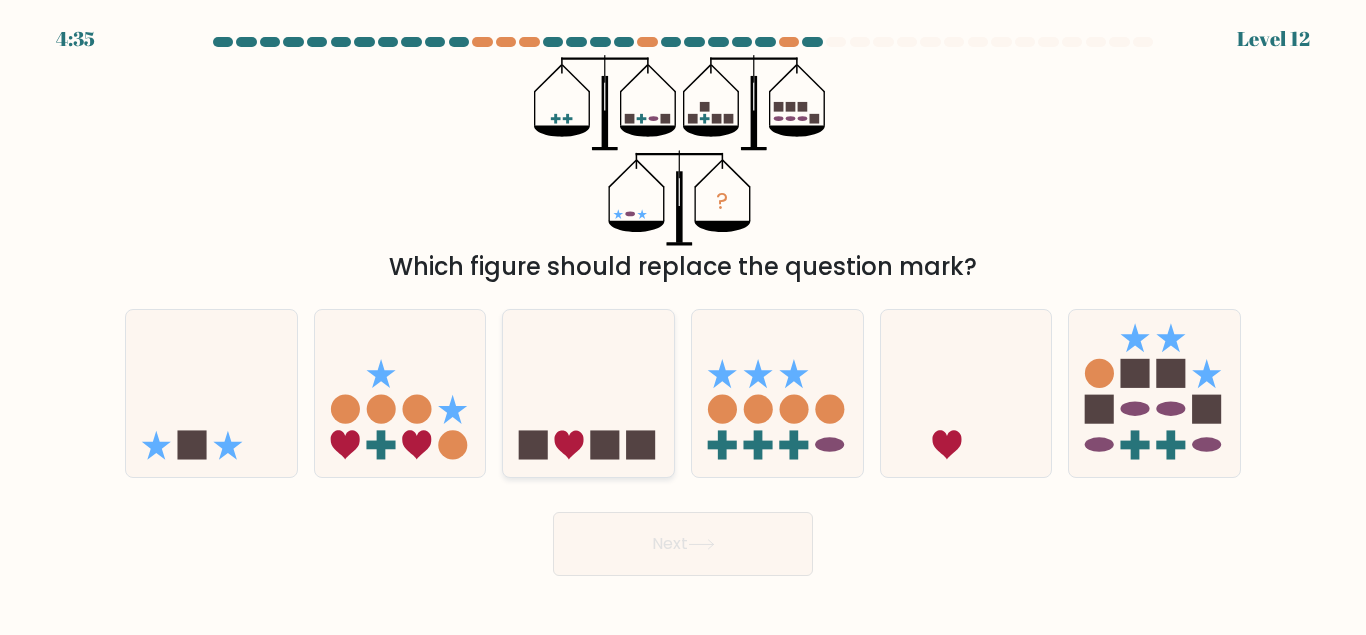 click 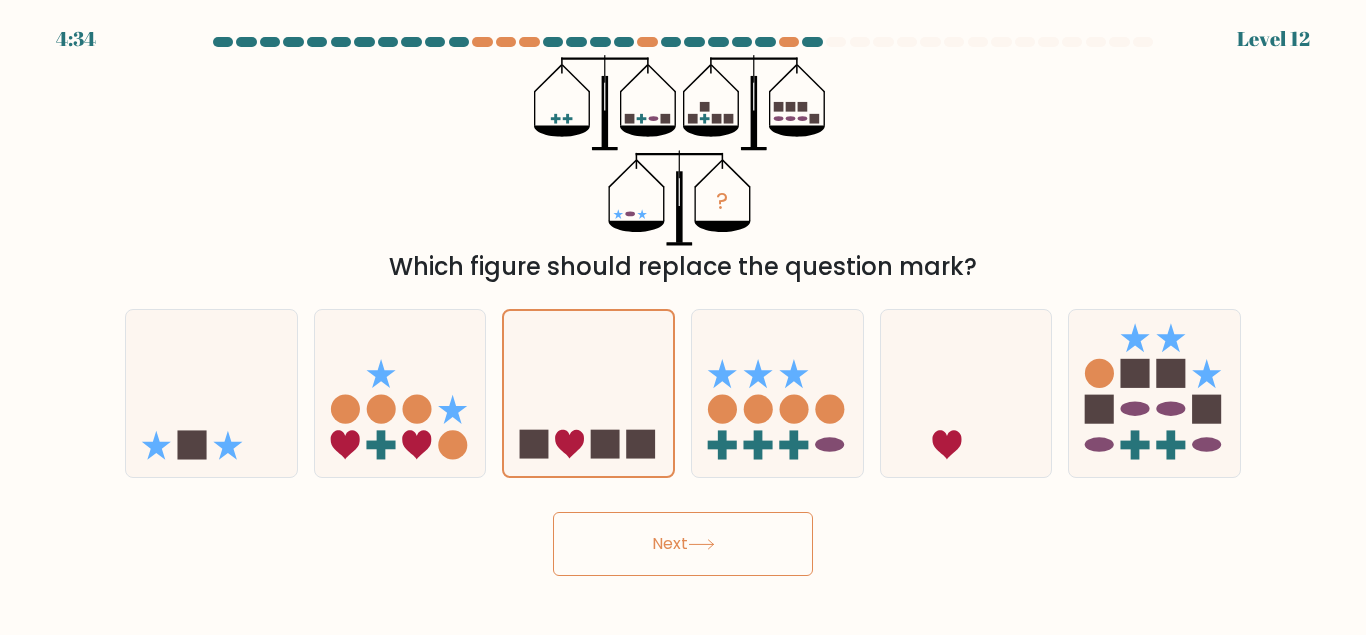 click on "Next" at bounding box center (683, 544) 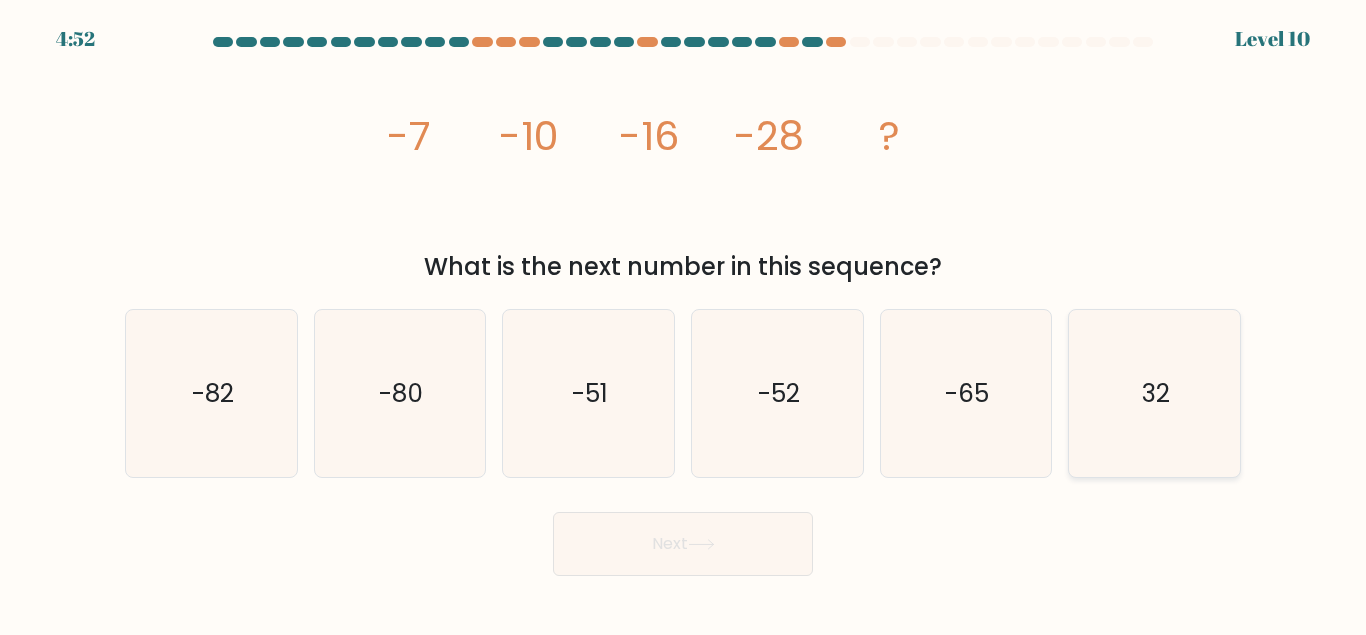 click on "32" 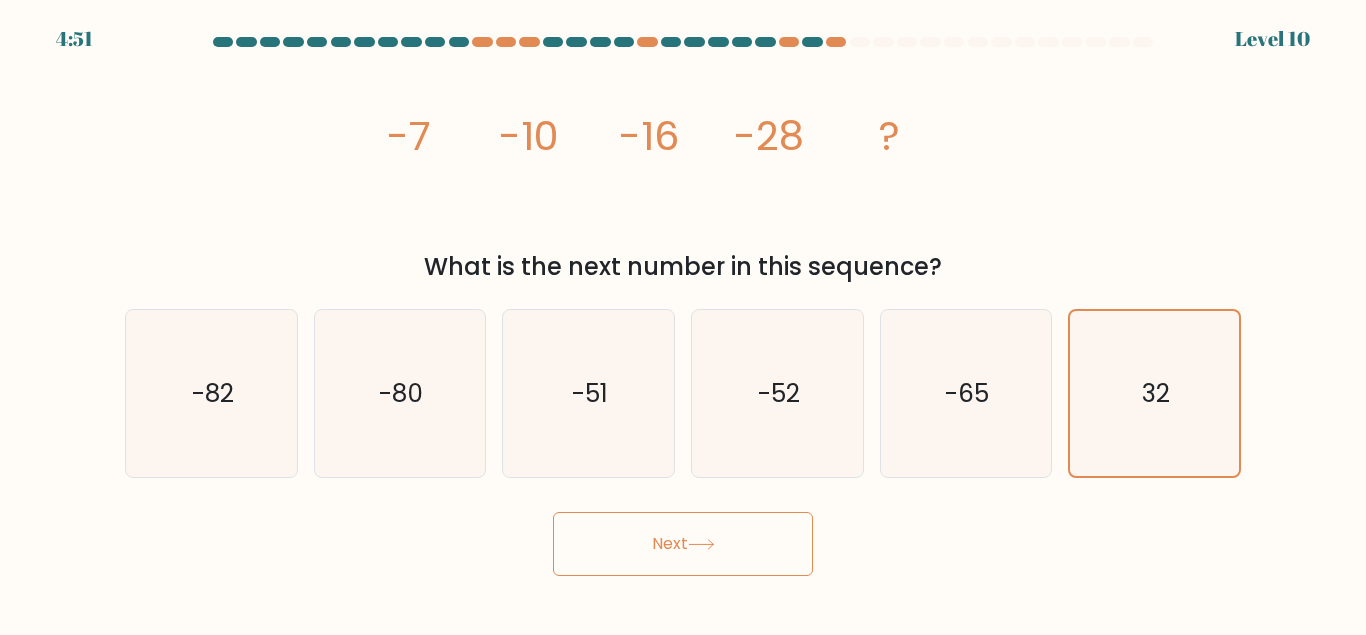 click on "Next" at bounding box center (683, 544) 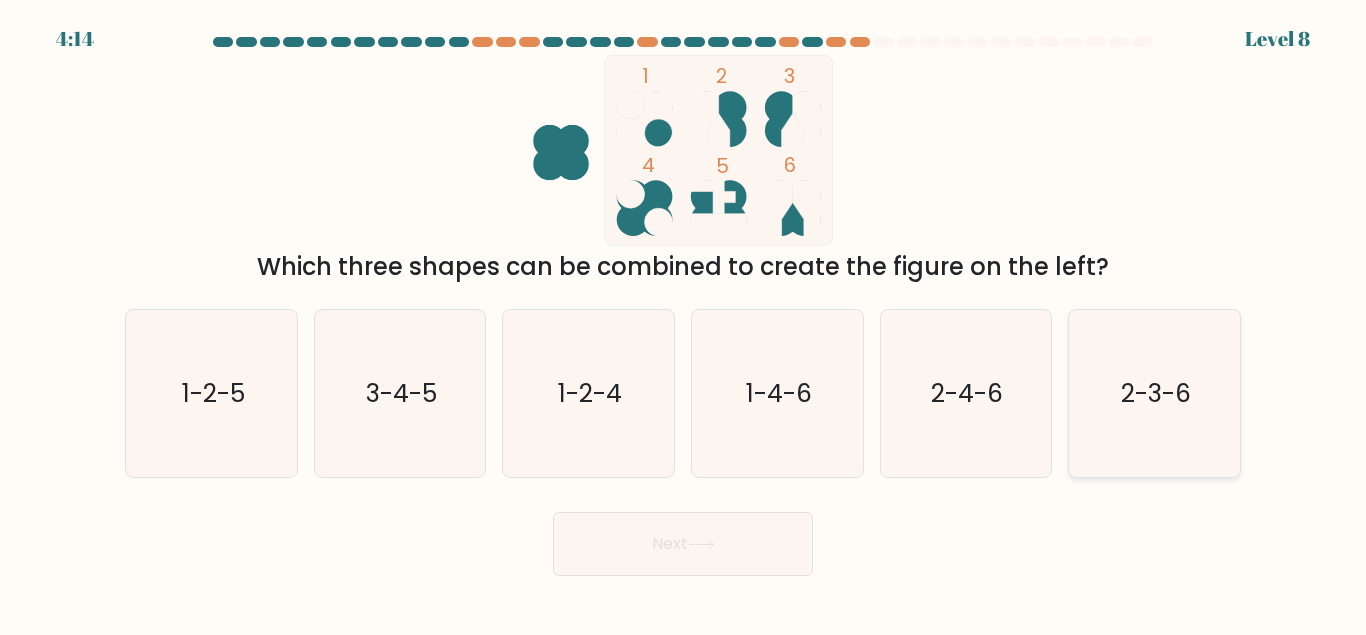 click on "2-3-6" 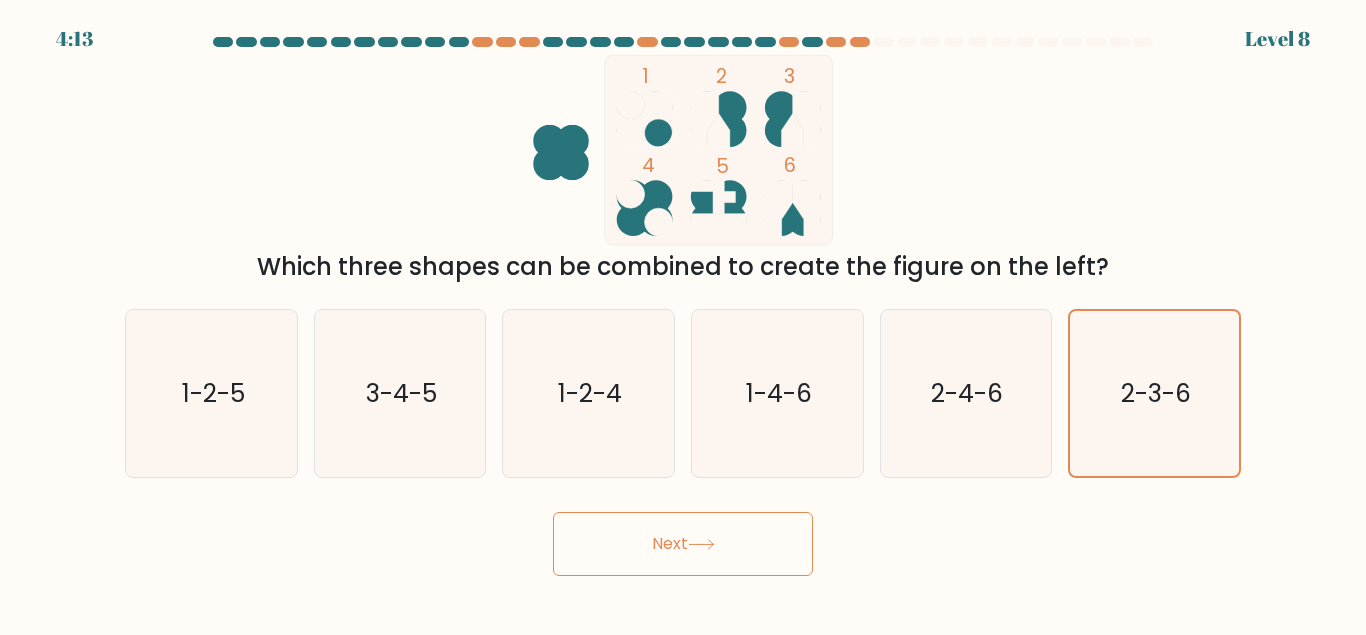 drag, startPoint x: 755, startPoint y: 548, endPoint x: 766, endPoint y: 532, distance: 19.416489 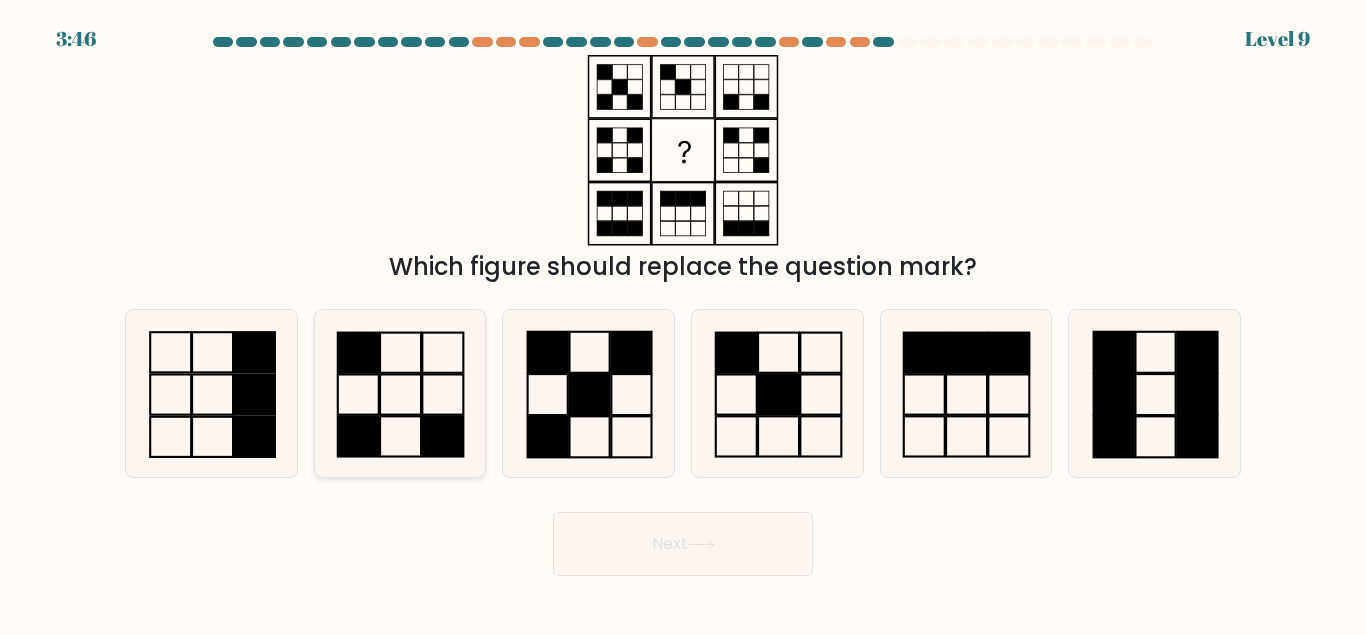 click 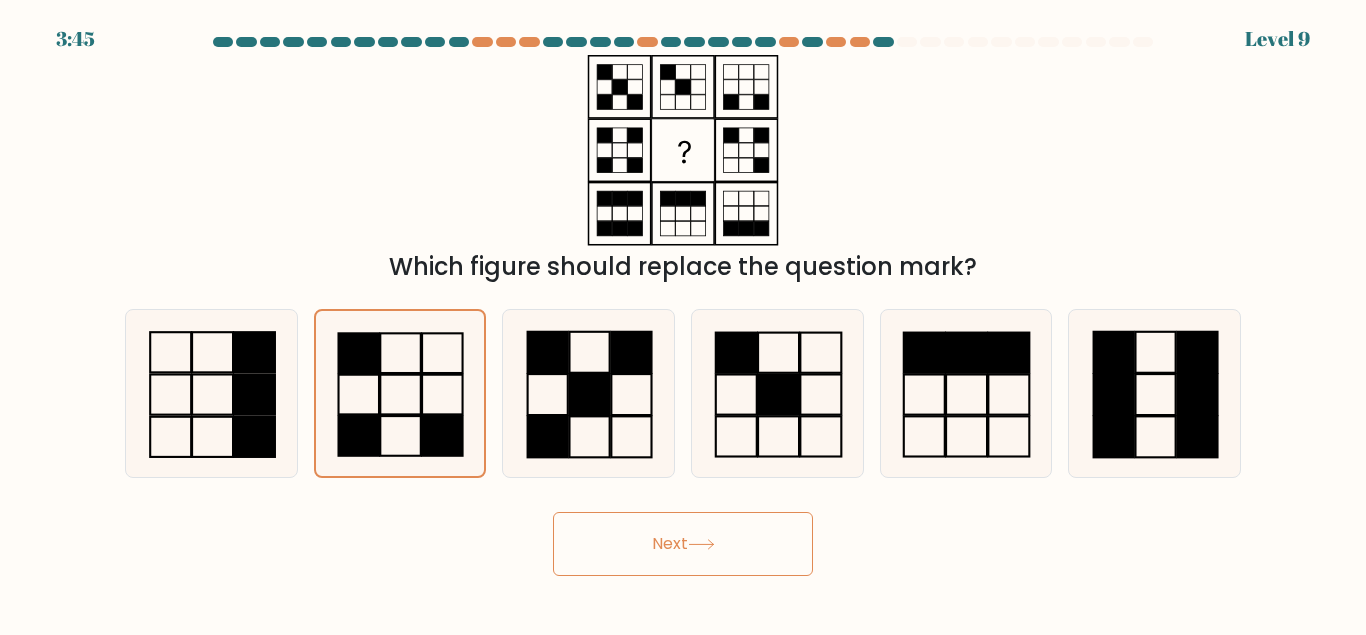 click on "Next" at bounding box center (683, 544) 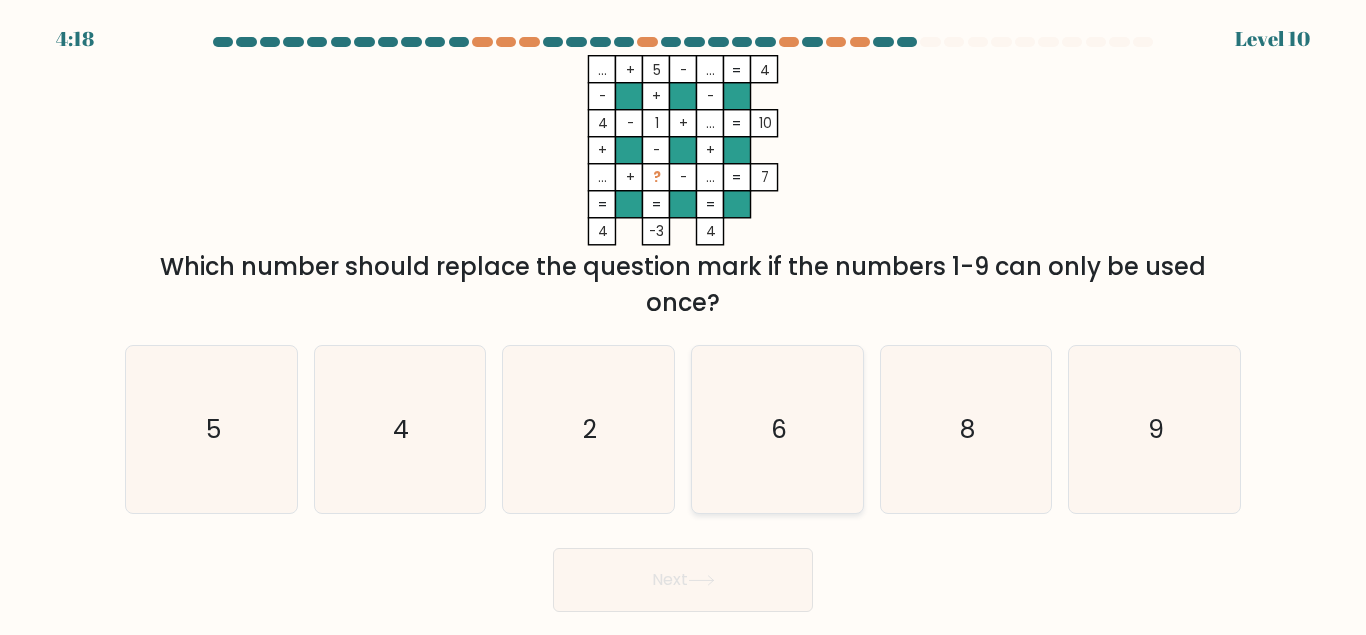 click on "6" 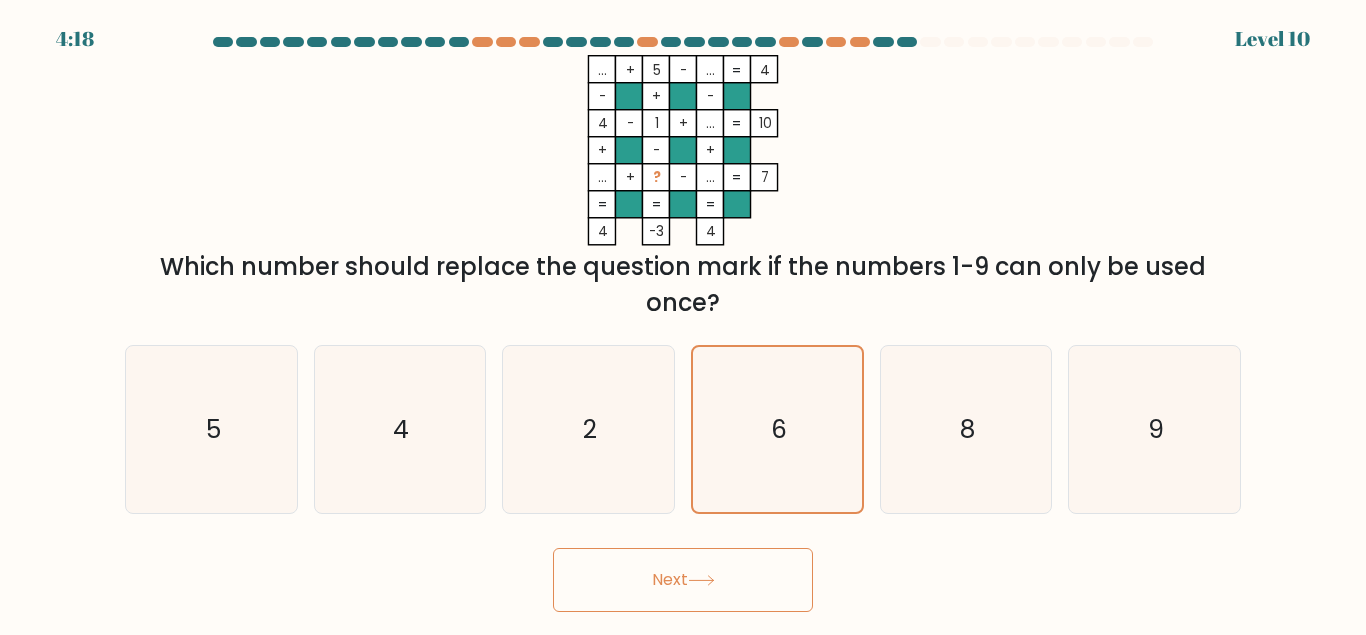 click on "Next" at bounding box center [683, 580] 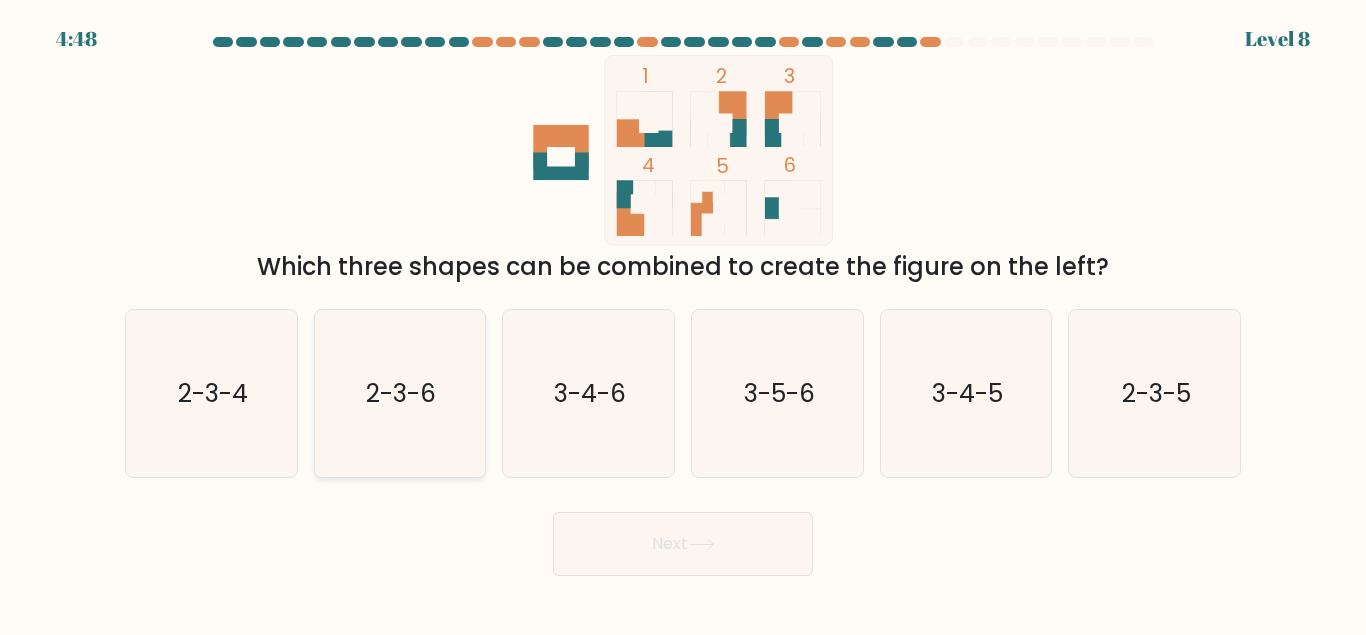 click on "2-3-6" 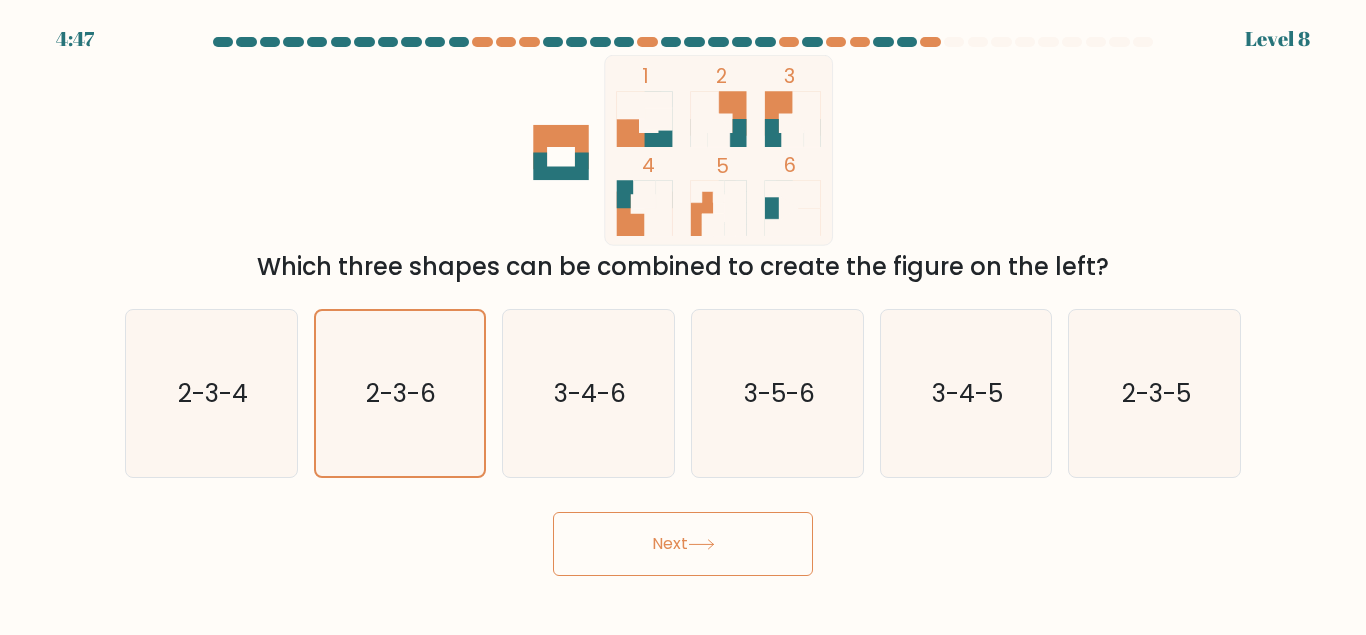click on "Next" at bounding box center [683, 544] 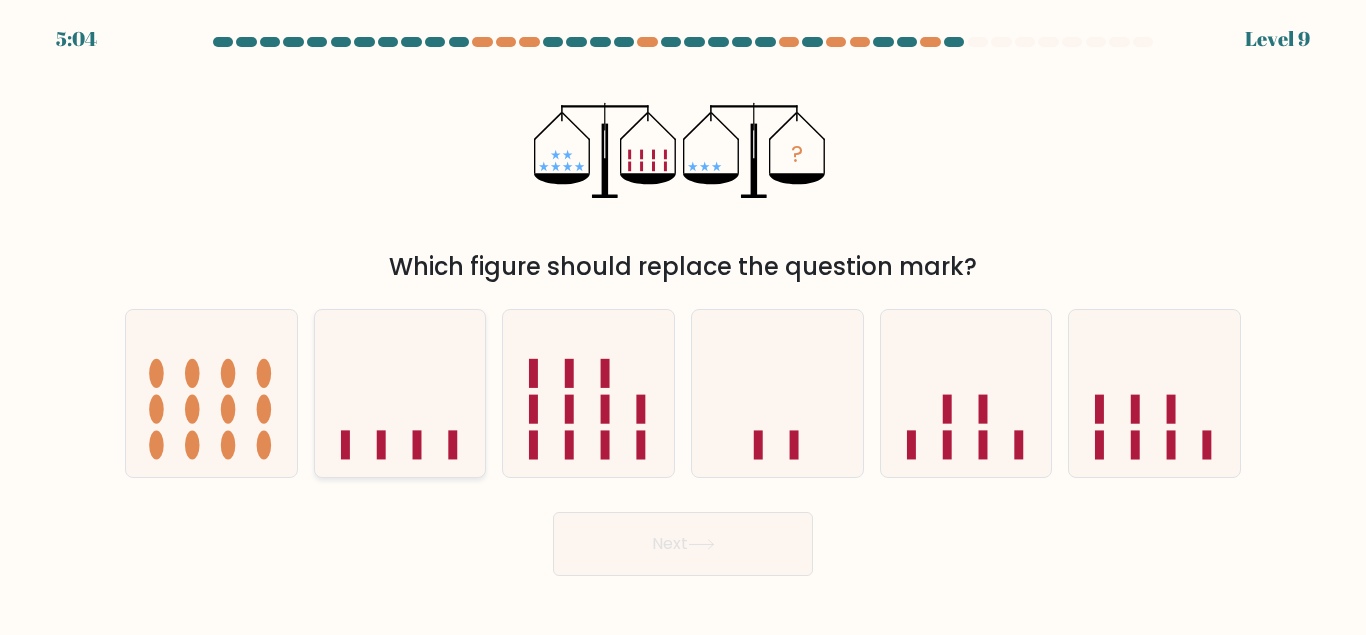 click 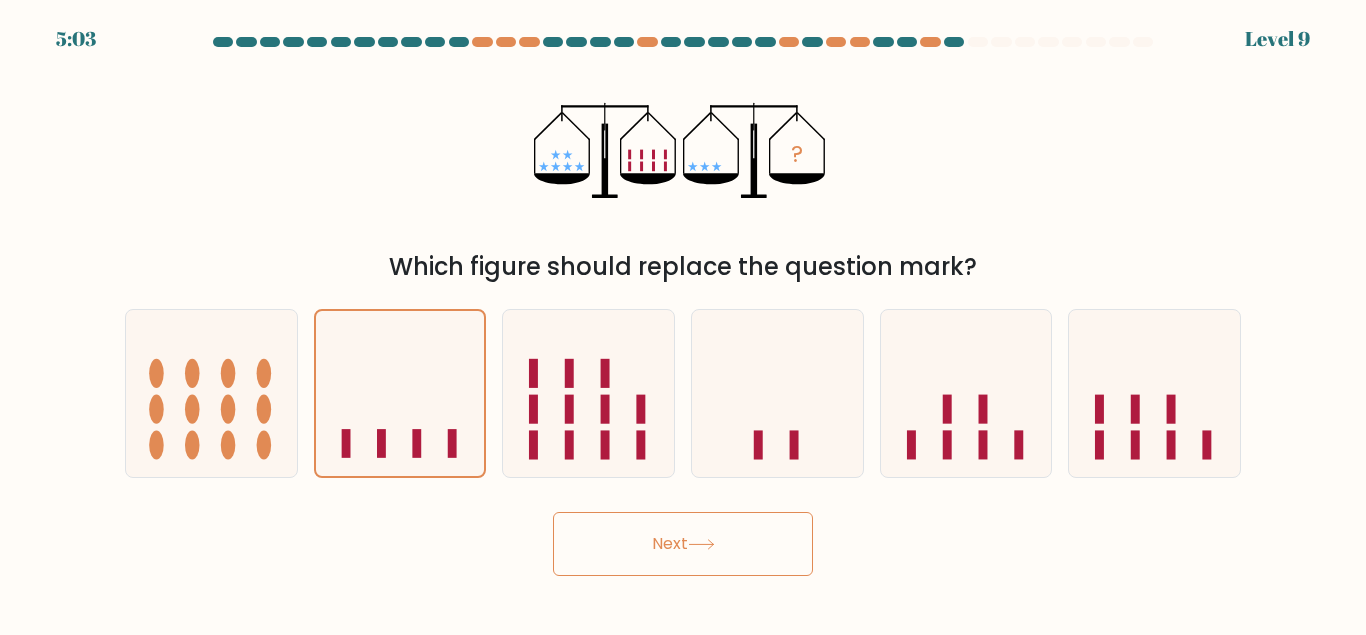 click on "Next" at bounding box center (683, 544) 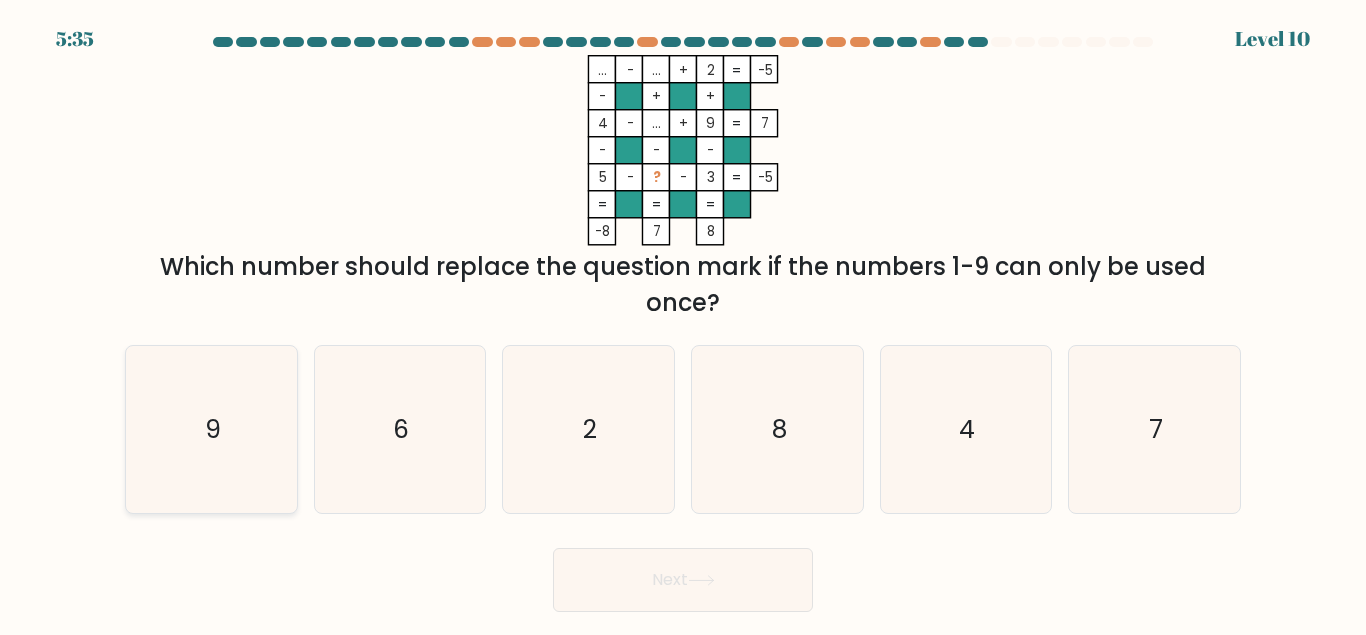 click on "9" 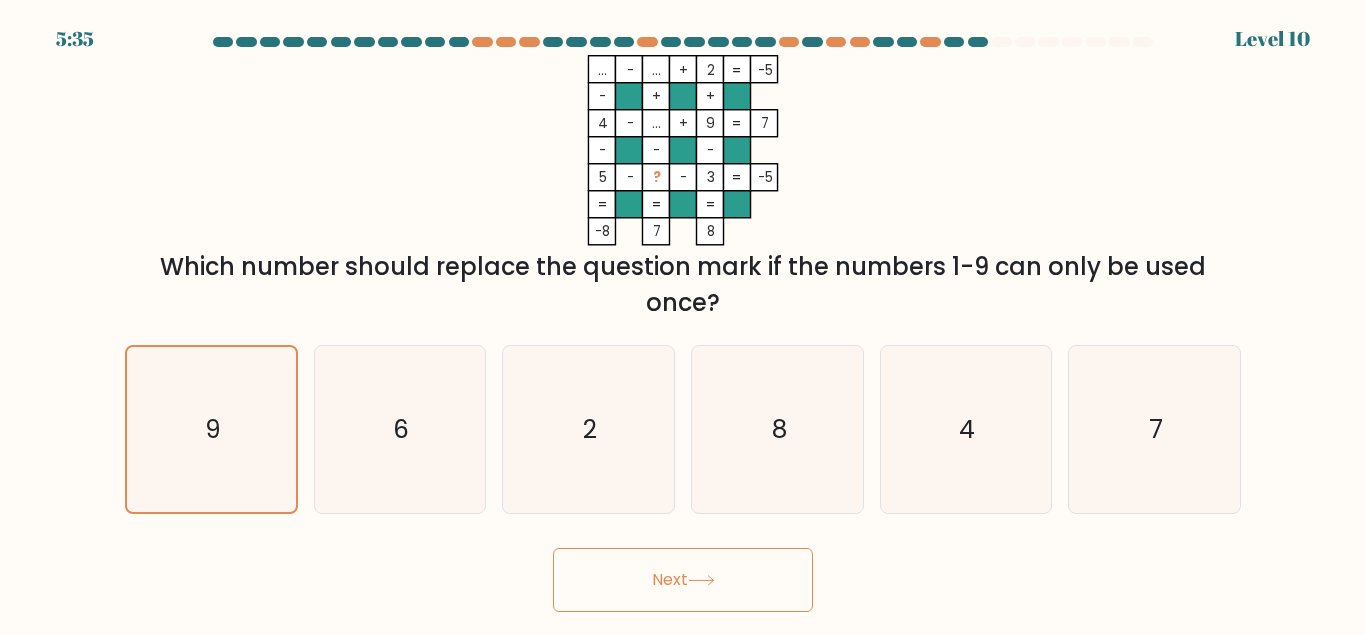 click on "Next" at bounding box center [683, 580] 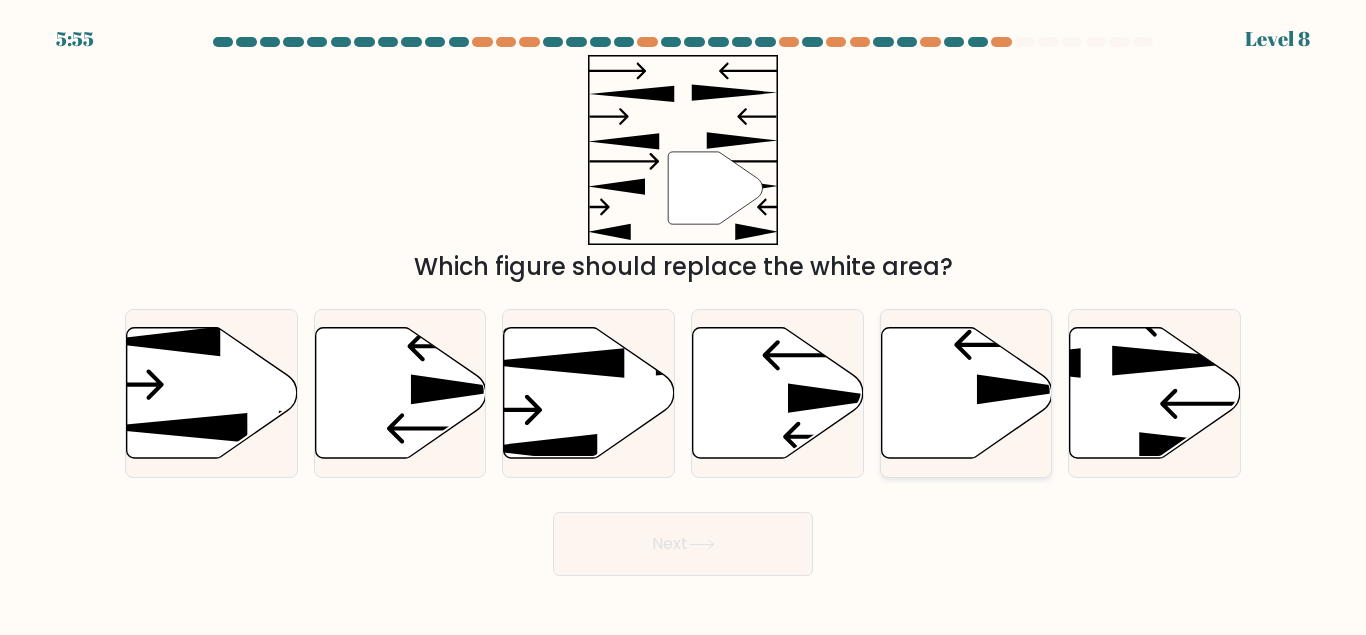 click 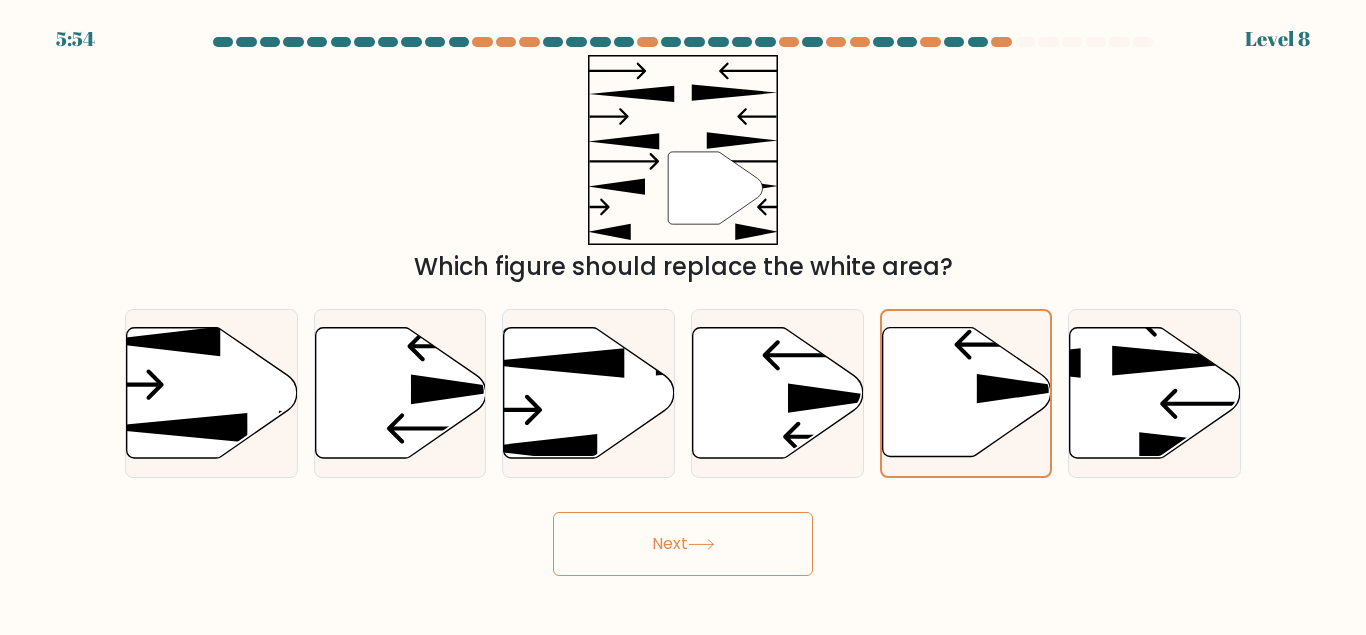 click on "Next" at bounding box center [683, 544] 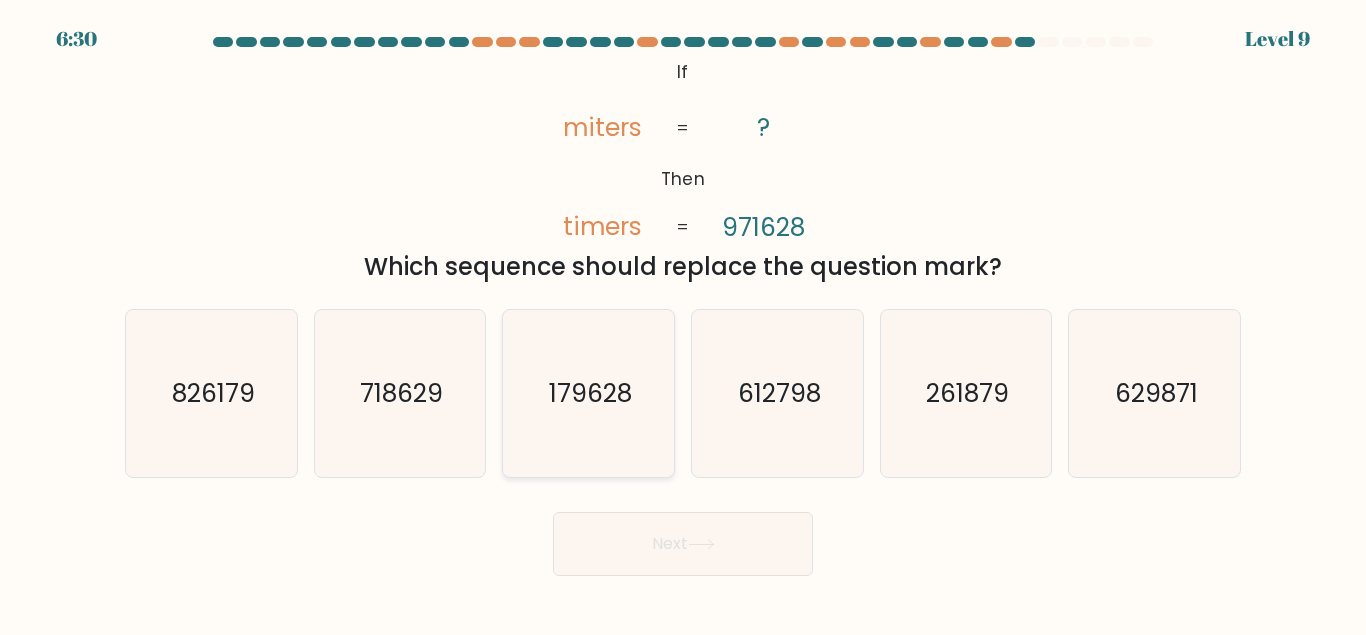 click on "179628" 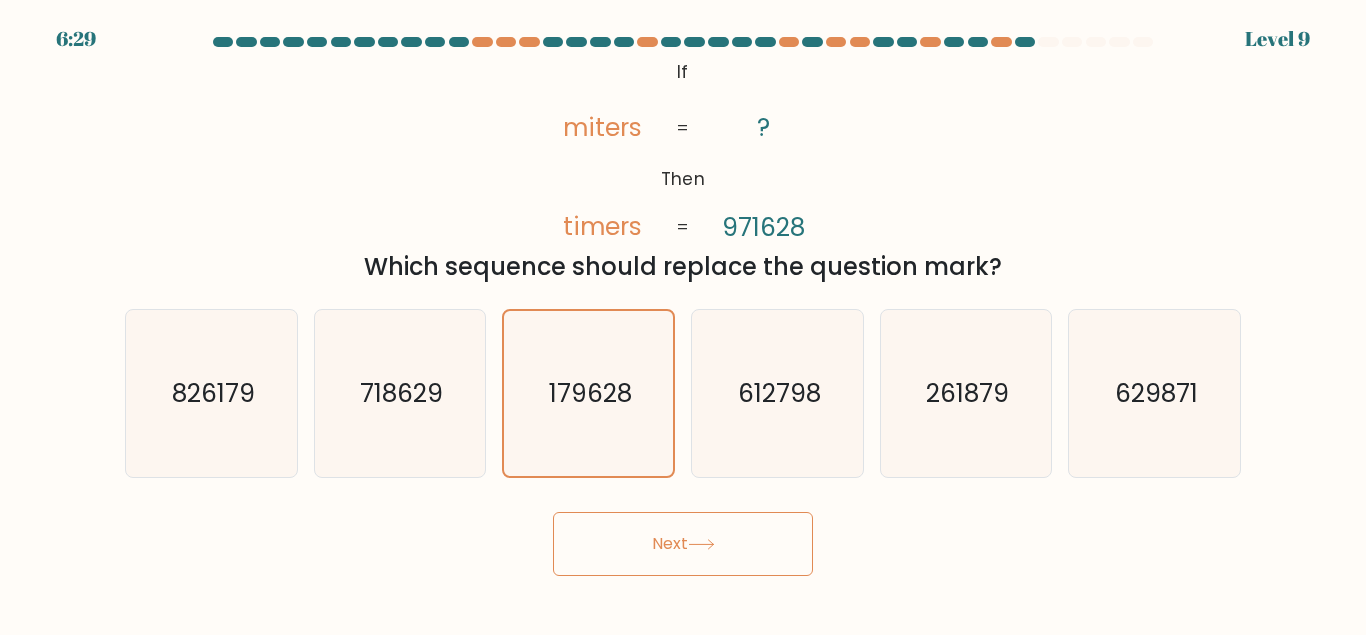 click on "Next" at bounding box center (683, 544) 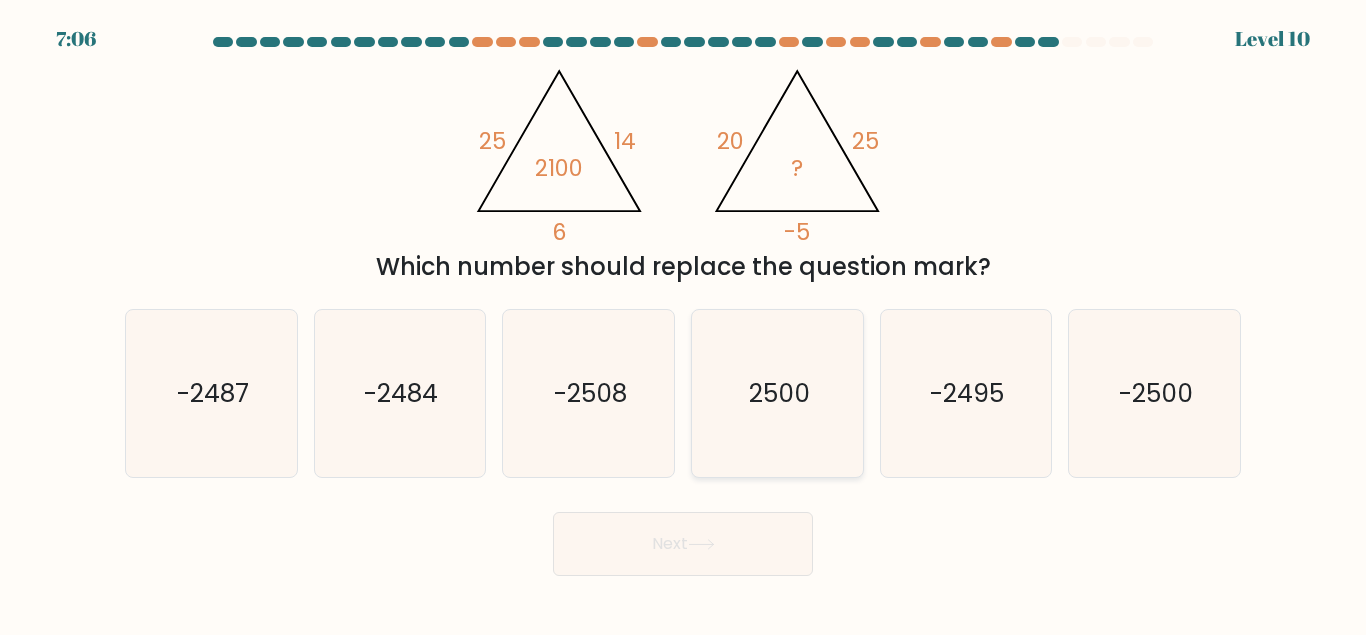 click on "2500" 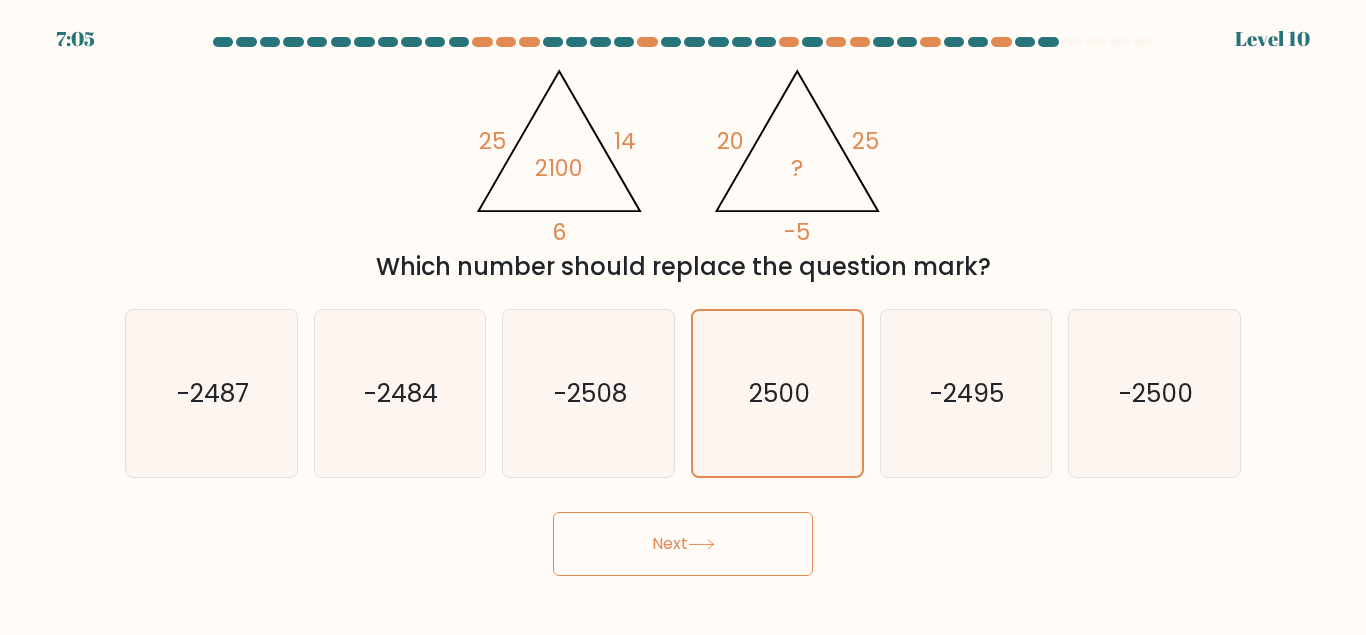 click on "Next" at bounding box center (683, 544) 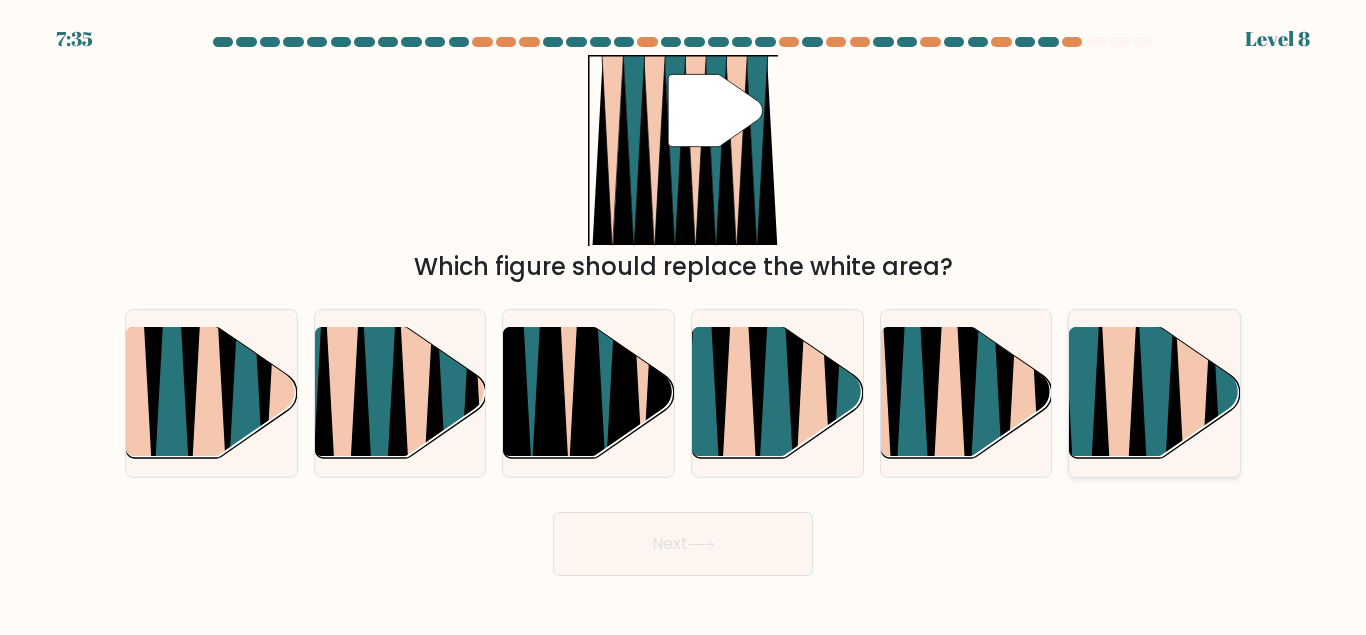click 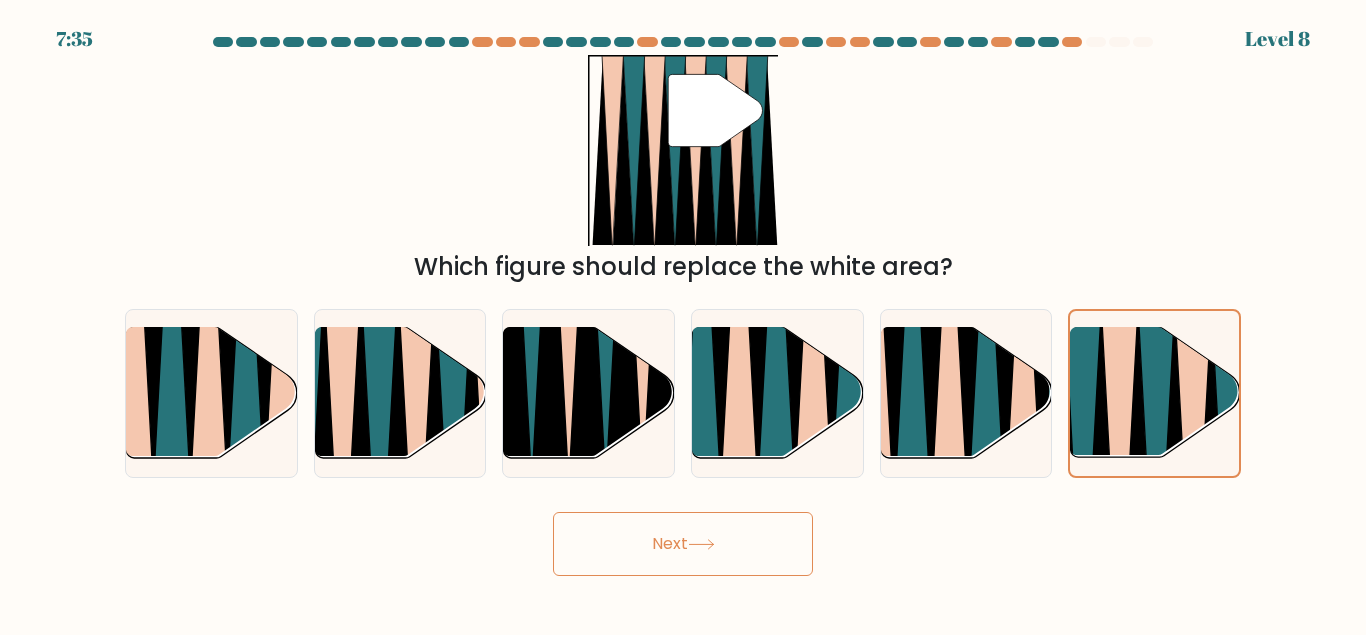click on "Next" at bounding box center (683, 544) 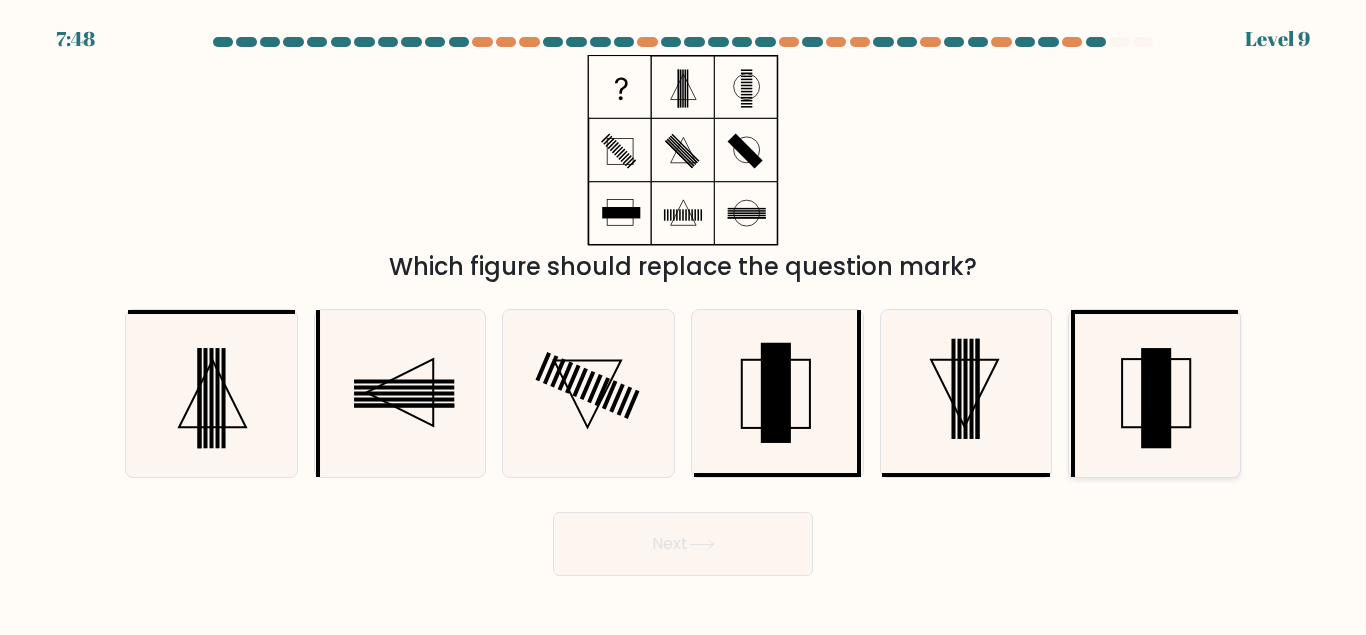 click 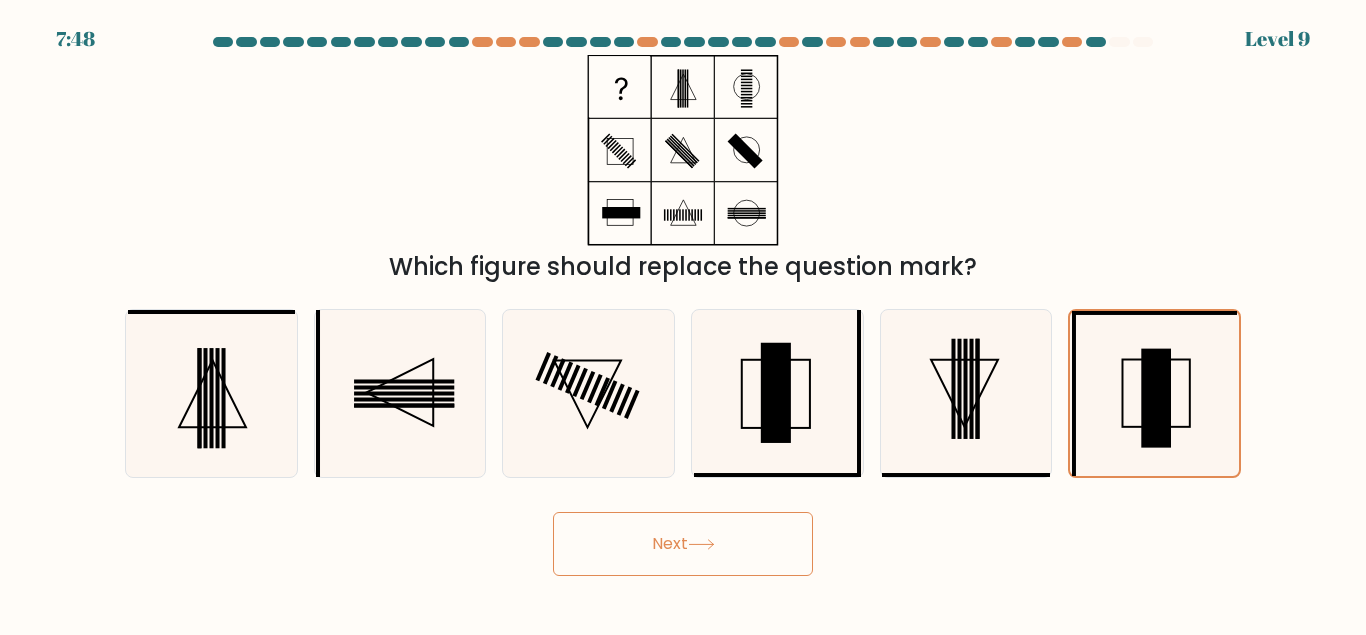 click on "Next" at bounding box center [683, 544] 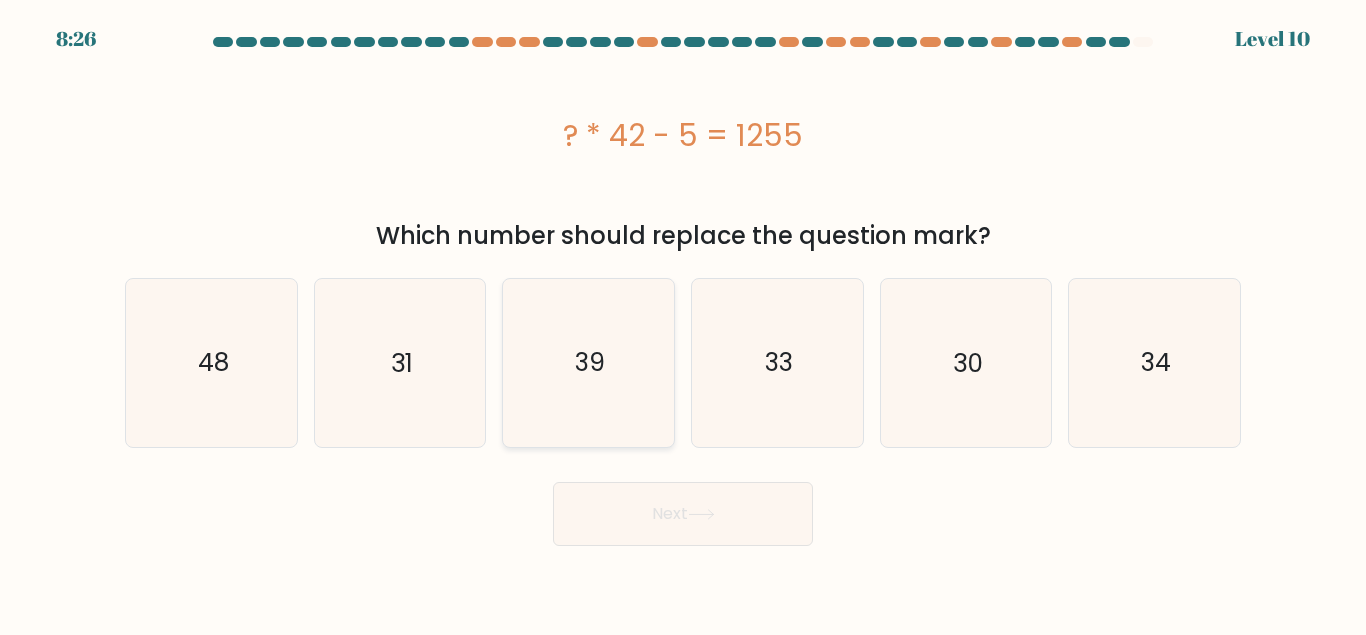 click on "39" 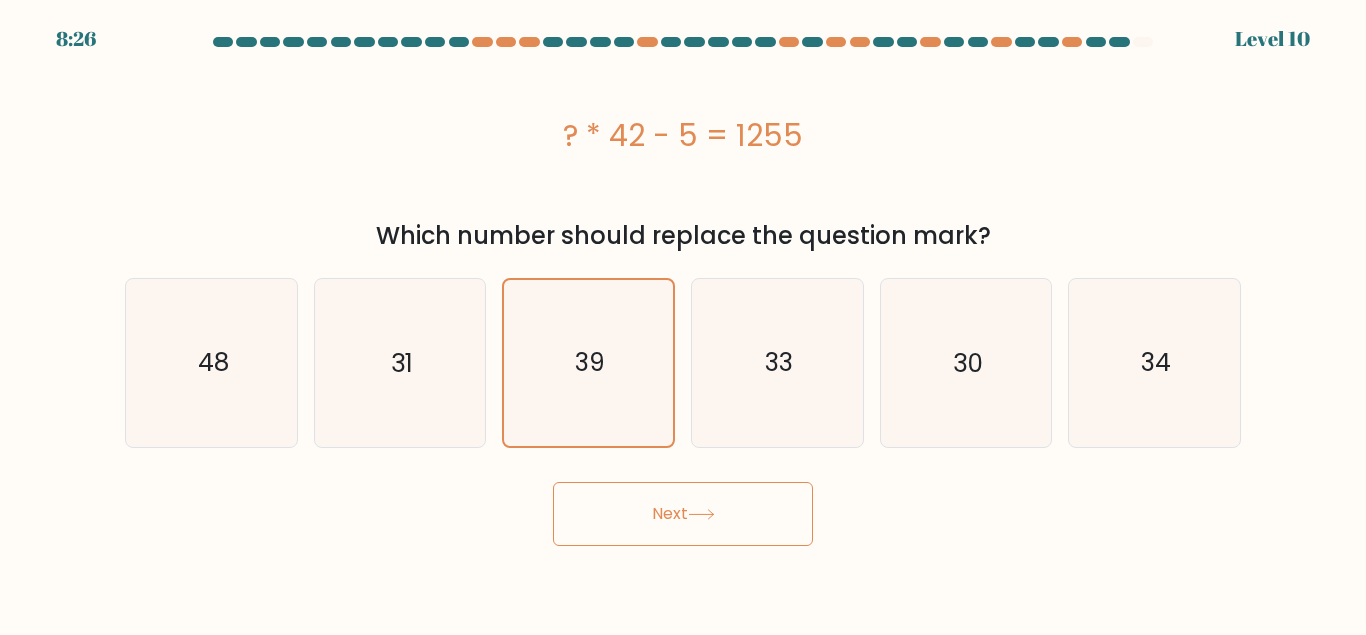 click on "Next" at bounding box center [683, 514] 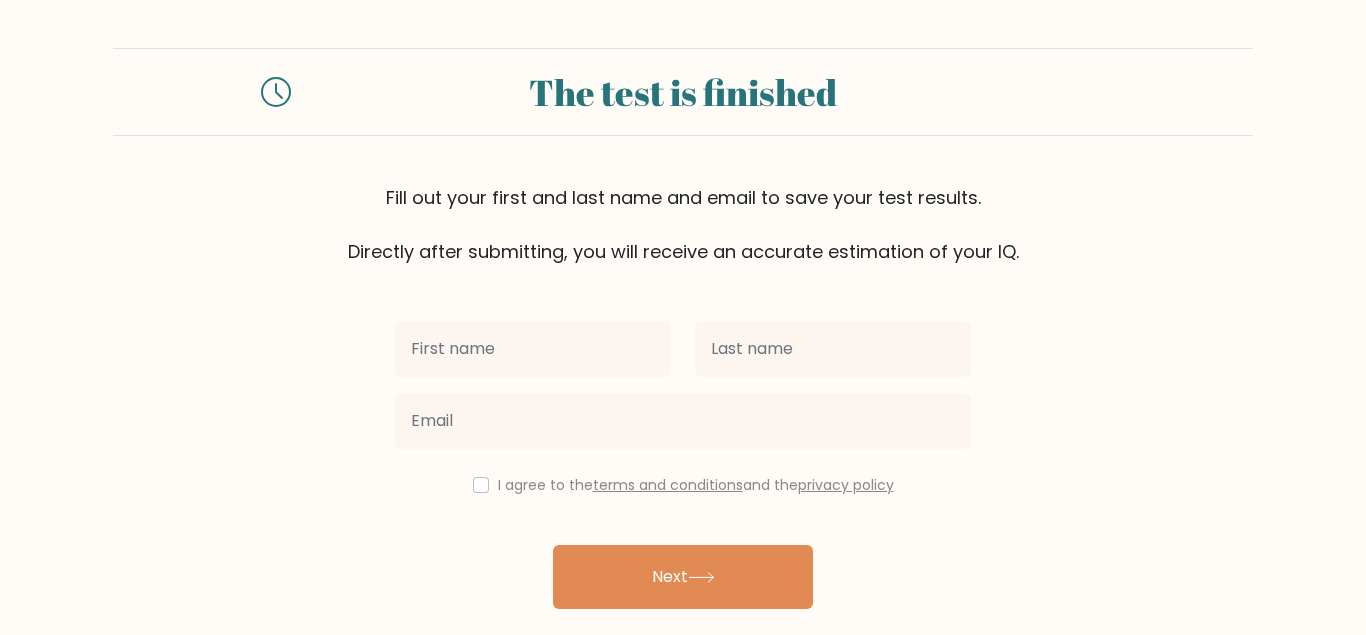scroll, scrollTop: 0, scrollLeft: 0, axis: both 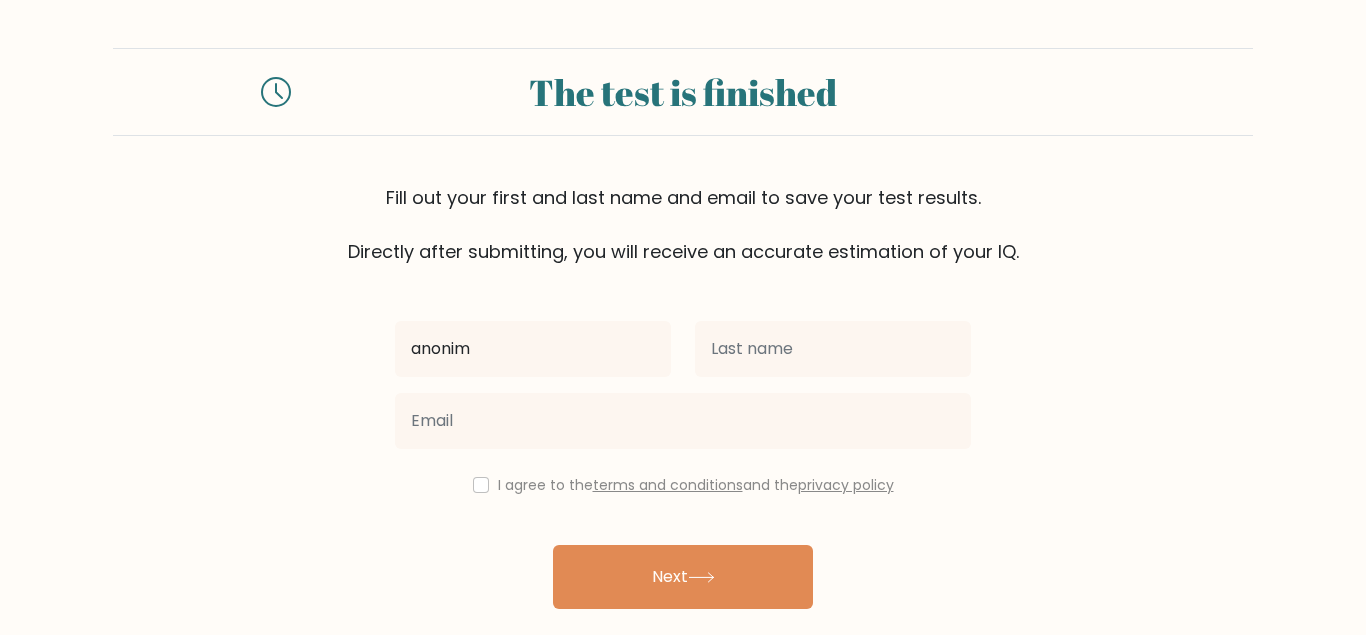 type on "anonim" 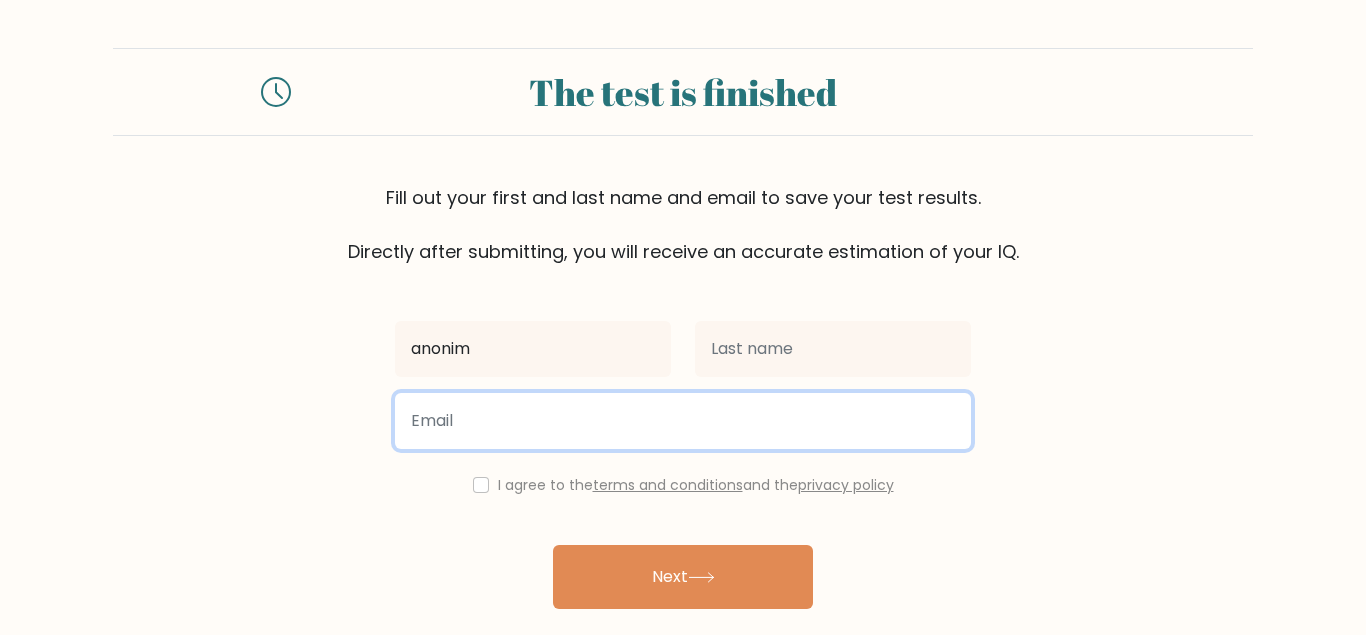 click at bounding box center (683, 421) 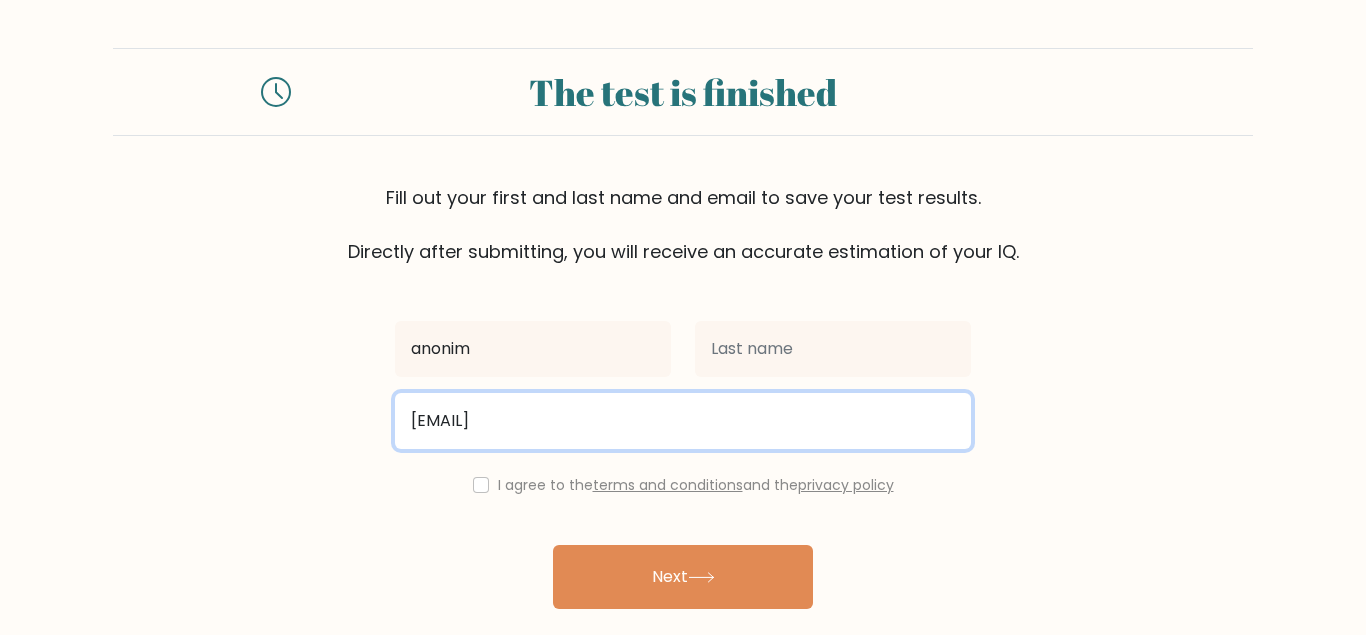 scroll, scrollTop: 69, scrollLeft: 0, axis: vertical 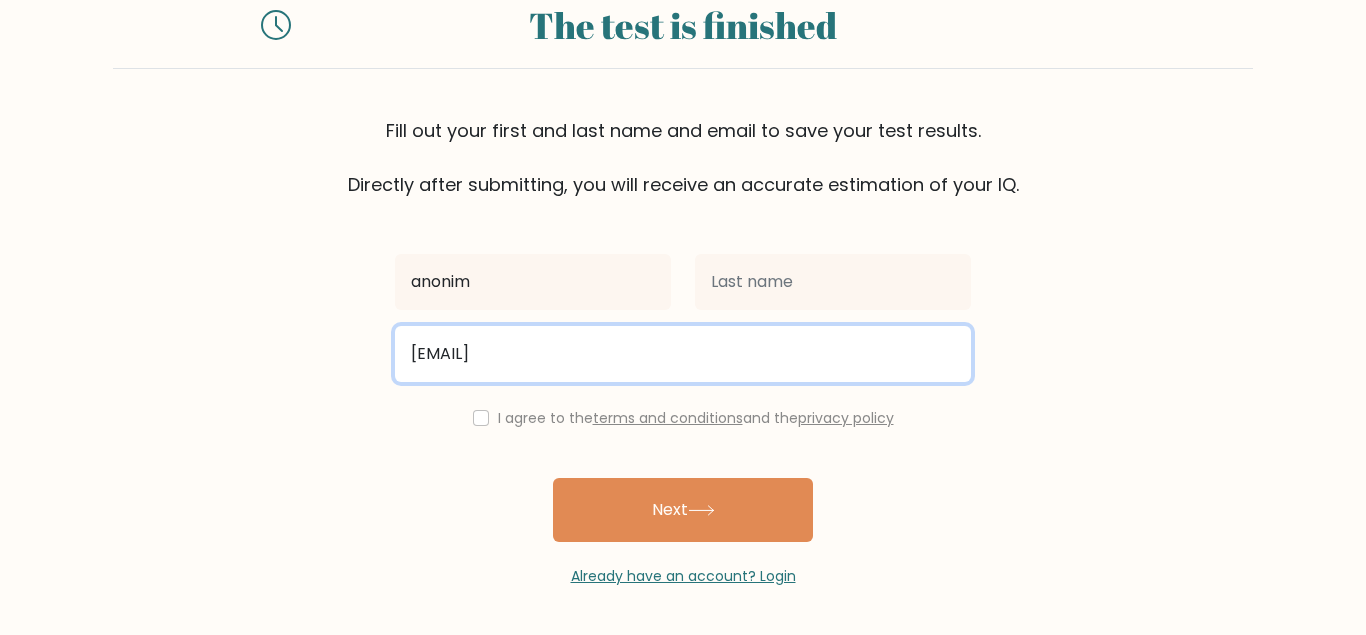 type on "[EMAIL]" 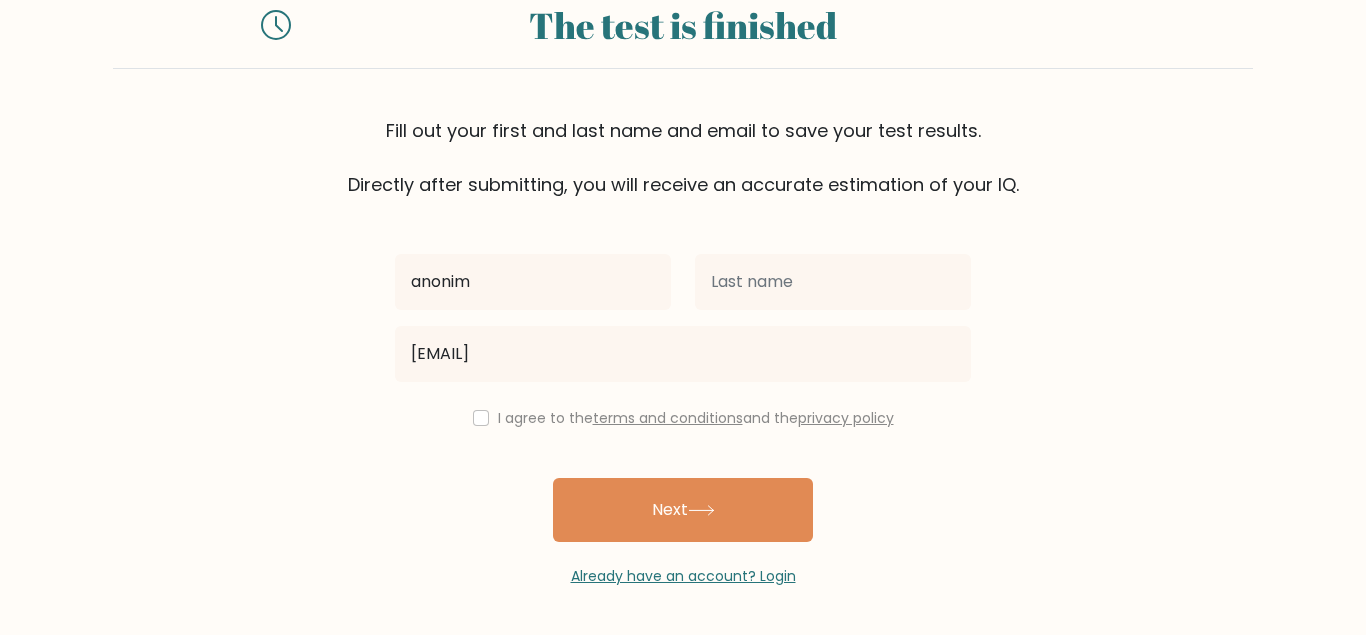 click on "I agree to the  terms and conditions  and the  privacy policy" at bounding box center [683, 418] 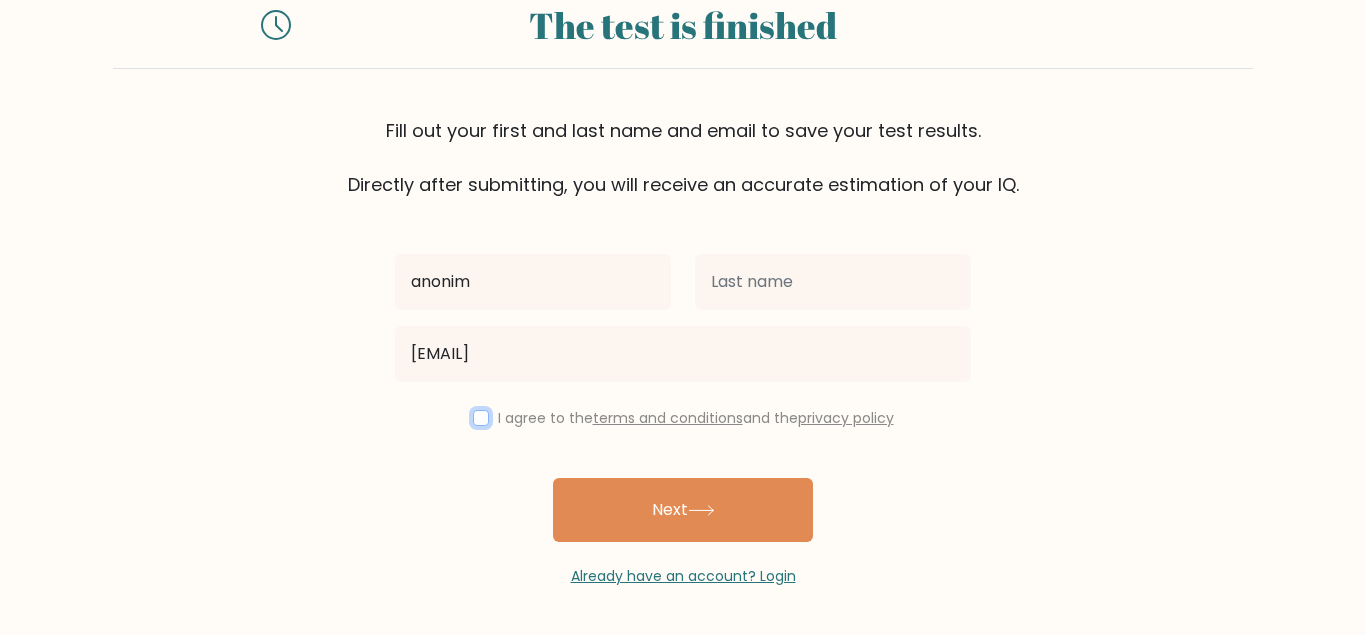 click at bounding box center [481, 418] 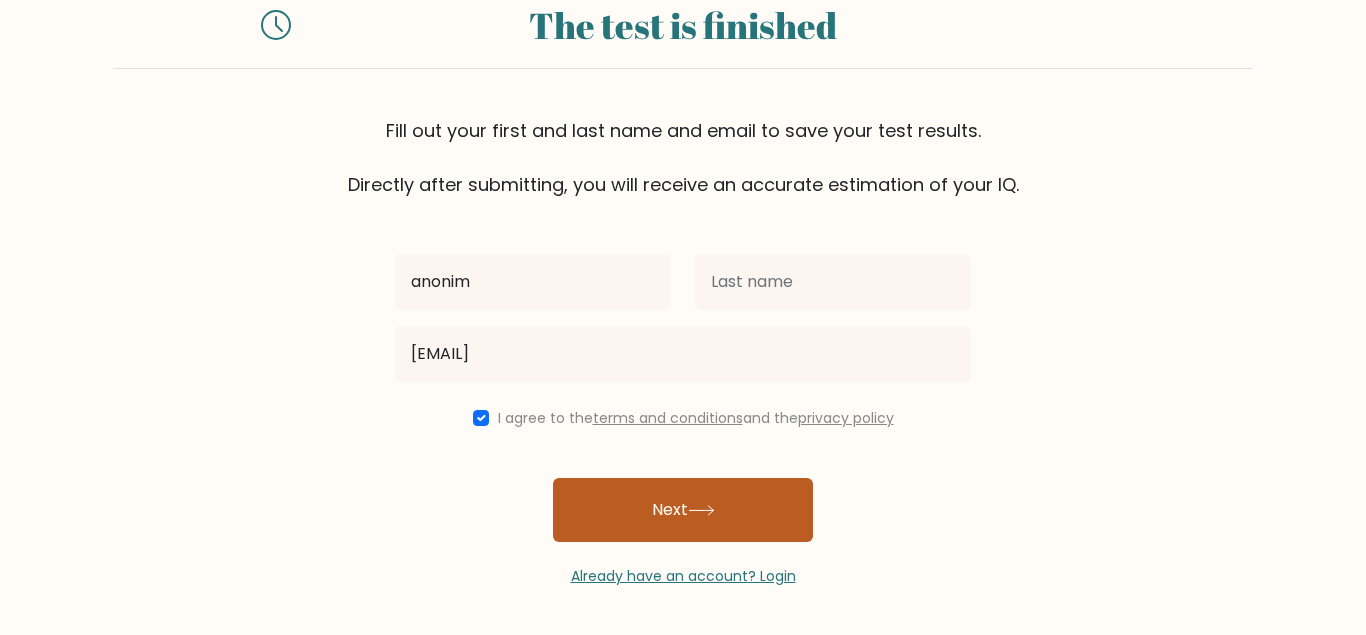 click on "Next" at bounding box center [683, 510] 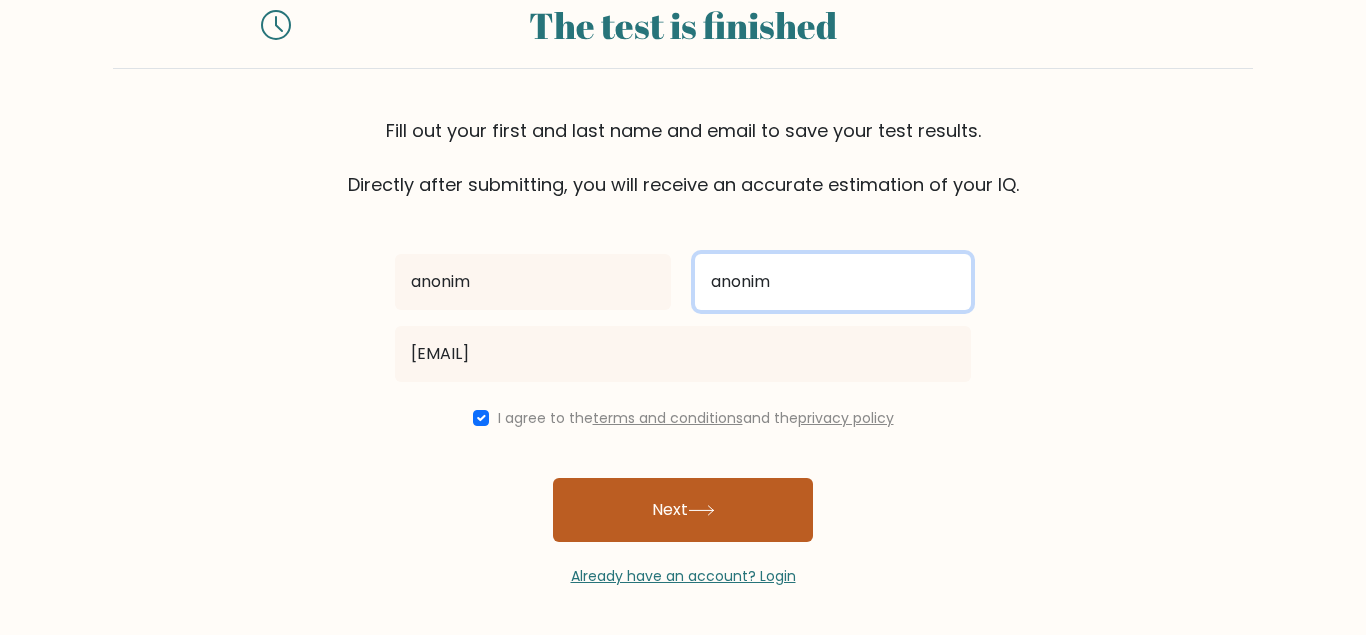 type on "anonim" 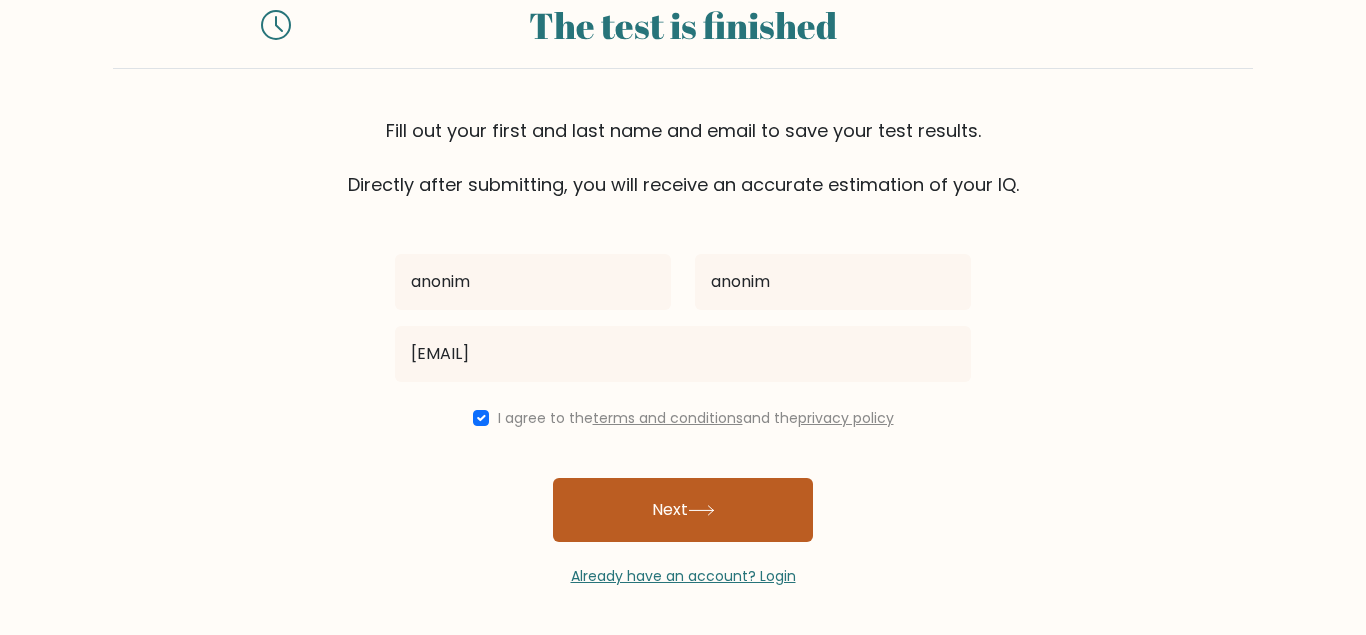 click on "Next" at bounding box center [683, 510] 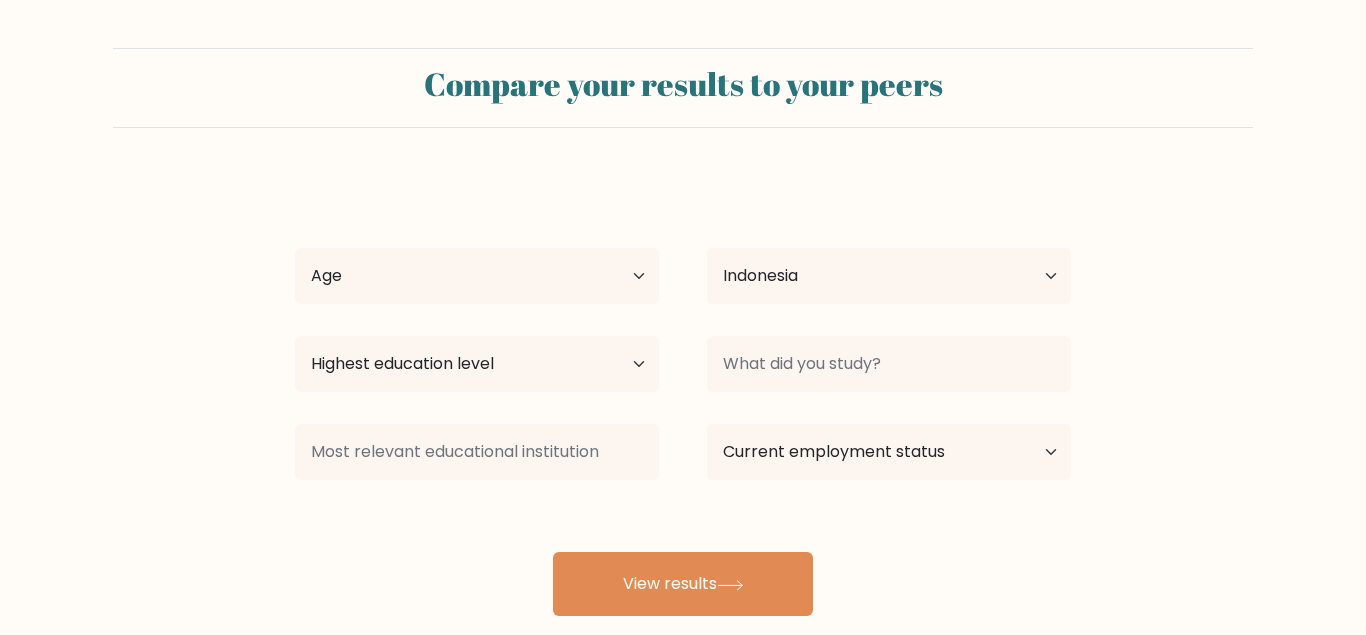 select on "ID" 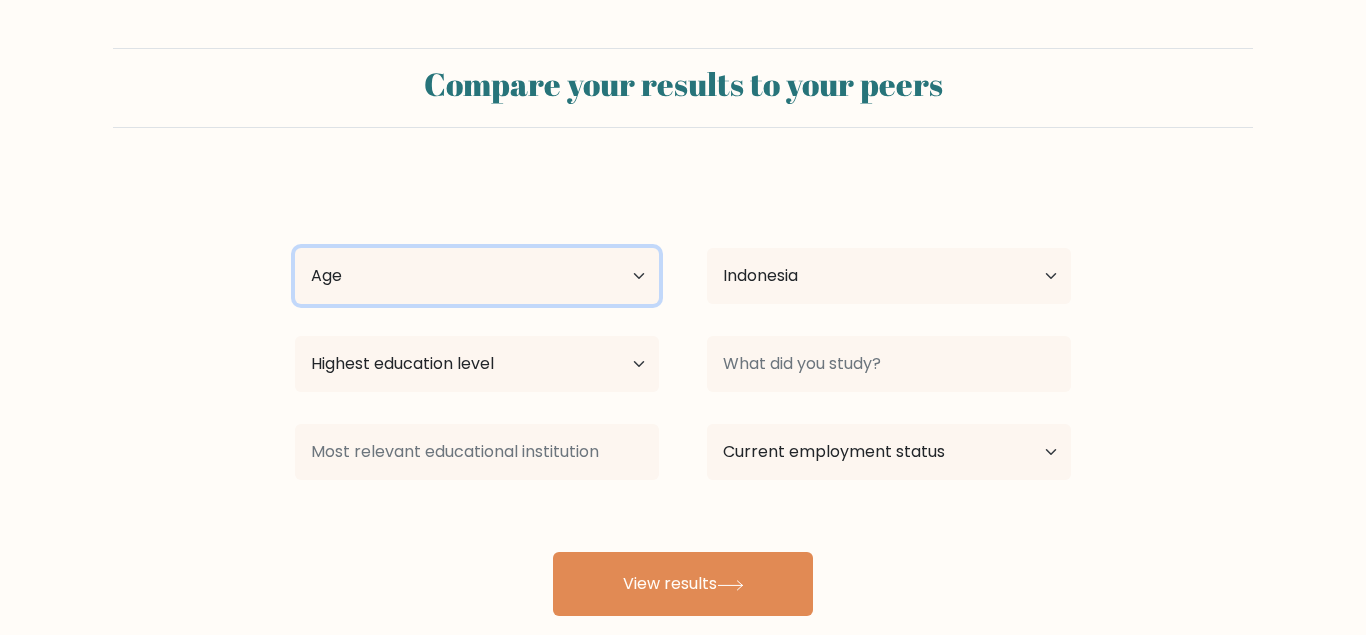 select on "25_34" 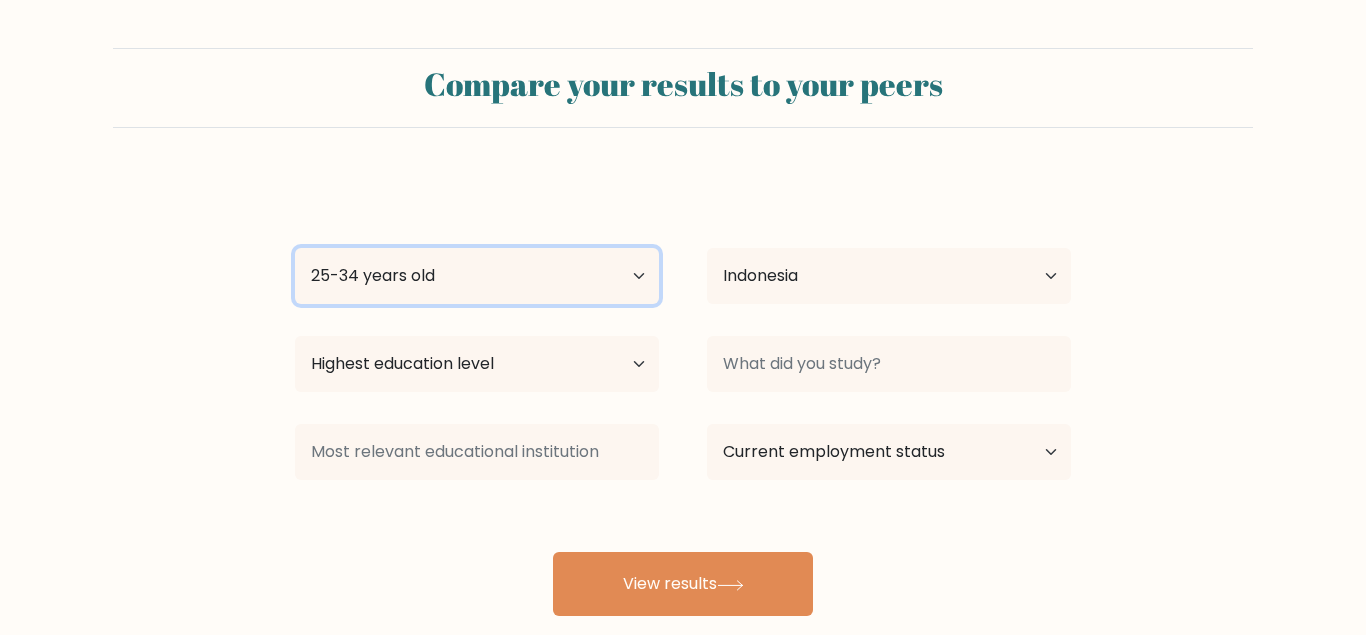 click on "25-34 years old" at bounding box center (0, 0) 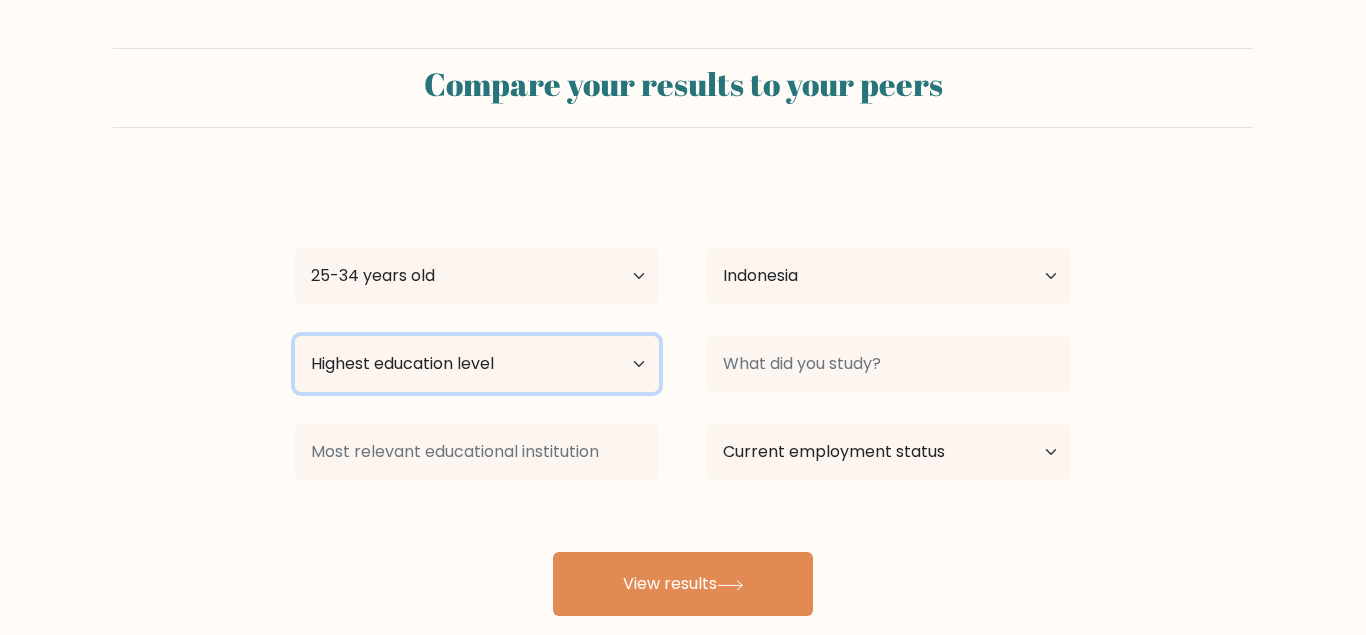 select on "upper_secondary" 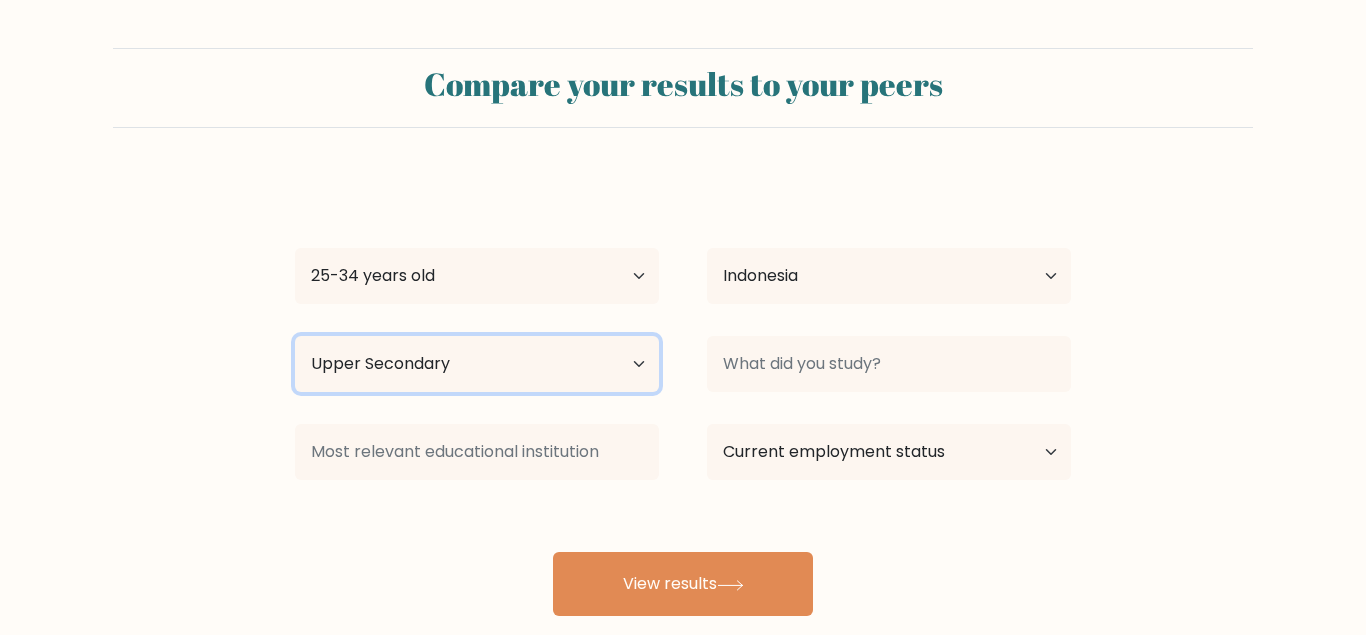 click on "Upper Secondary" at bounding box center [0, 0] 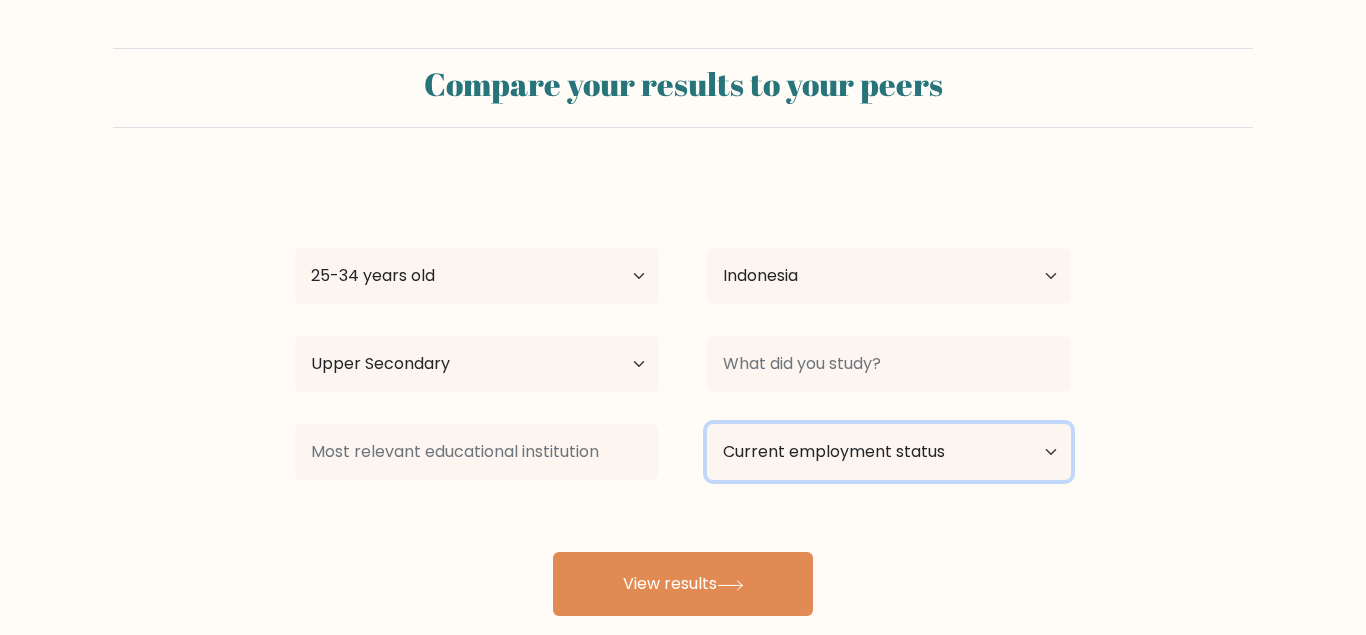 click on "Current employment status
Employed
Student
Retired
Other / prefer not to answer" at bounding box center (889, 452) 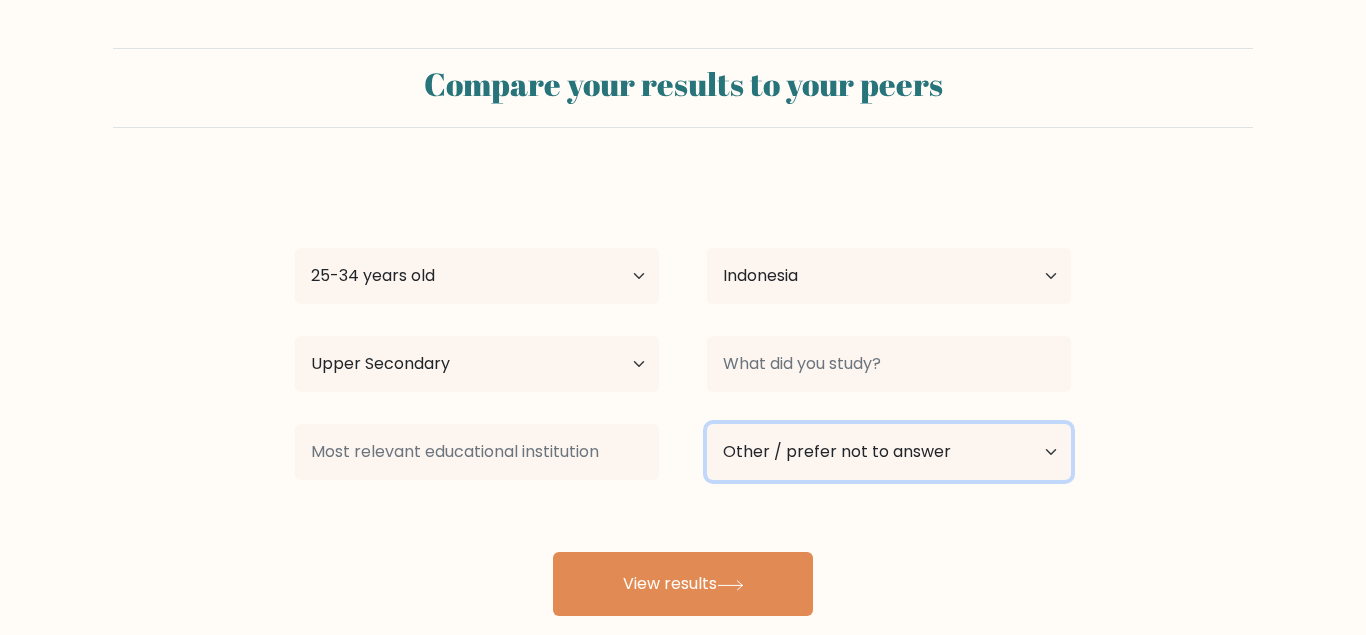 click on "Other / prefer not to answer" at bounding box center [0, 0] 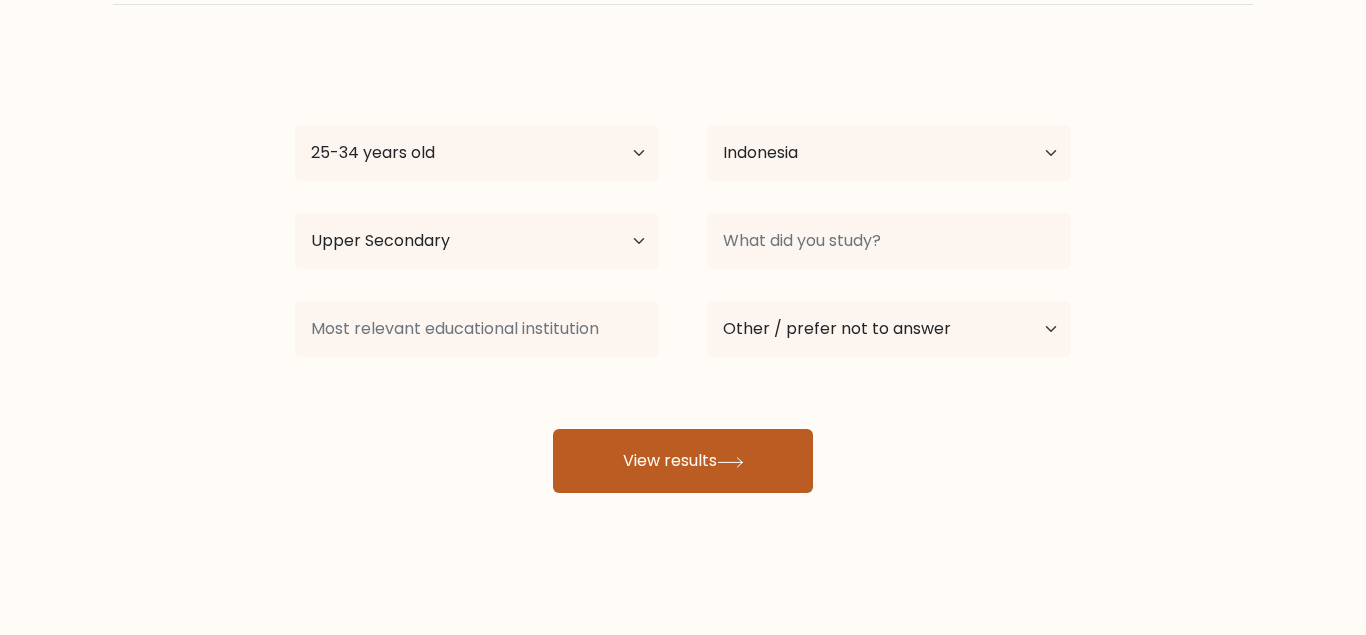 click on "View results" at bounding box center [683, 461] 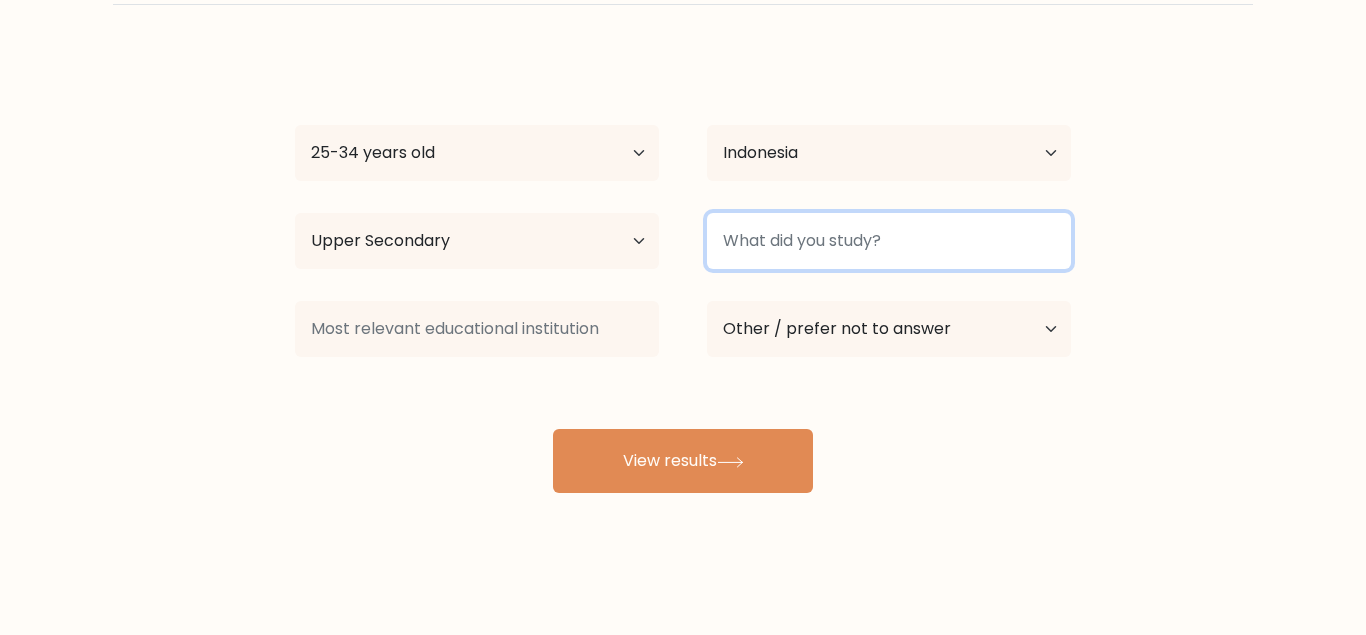 click at bounding box center (889, 241) 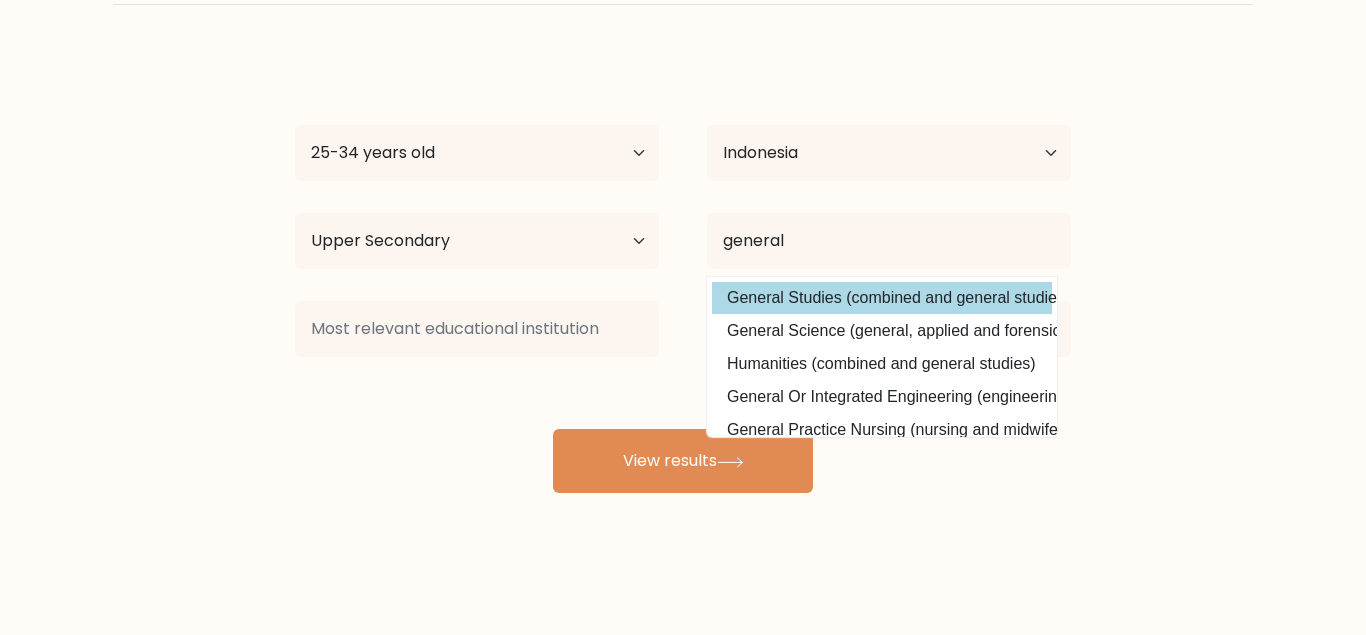 click on "General Studies (combined and general studies)" at bounding box center (882, 298) 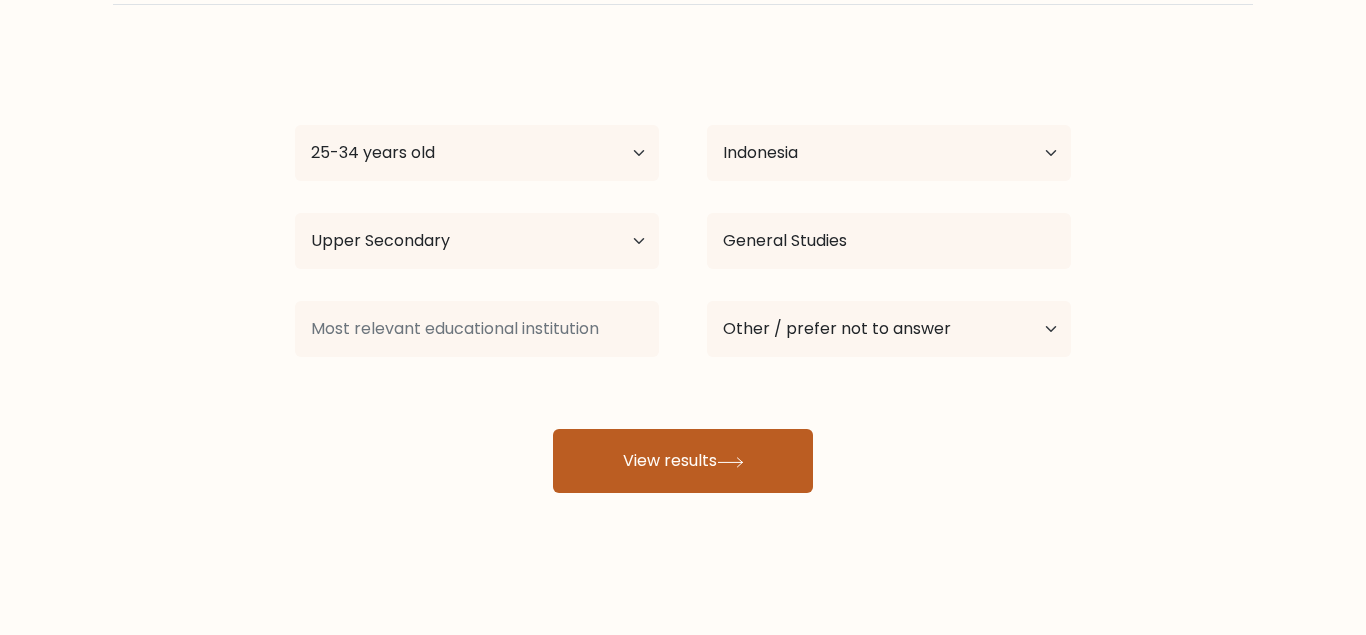 click on "View results" at bounding box center [683, 461] 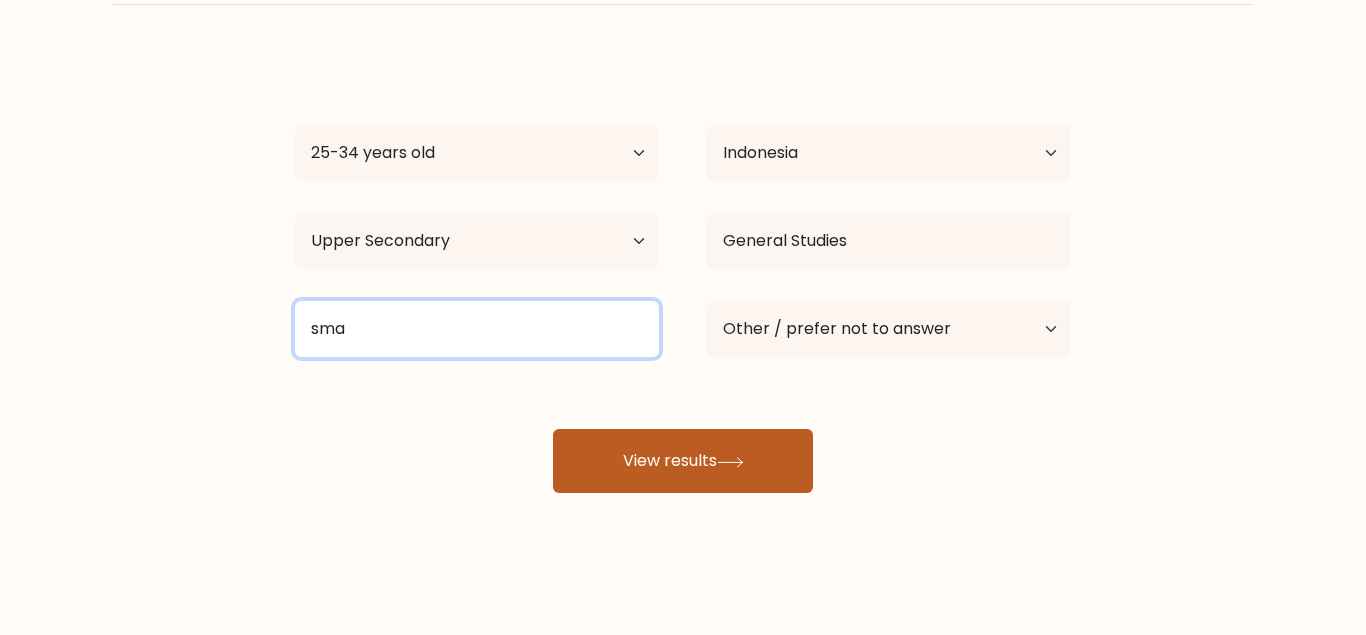 type on "sma" 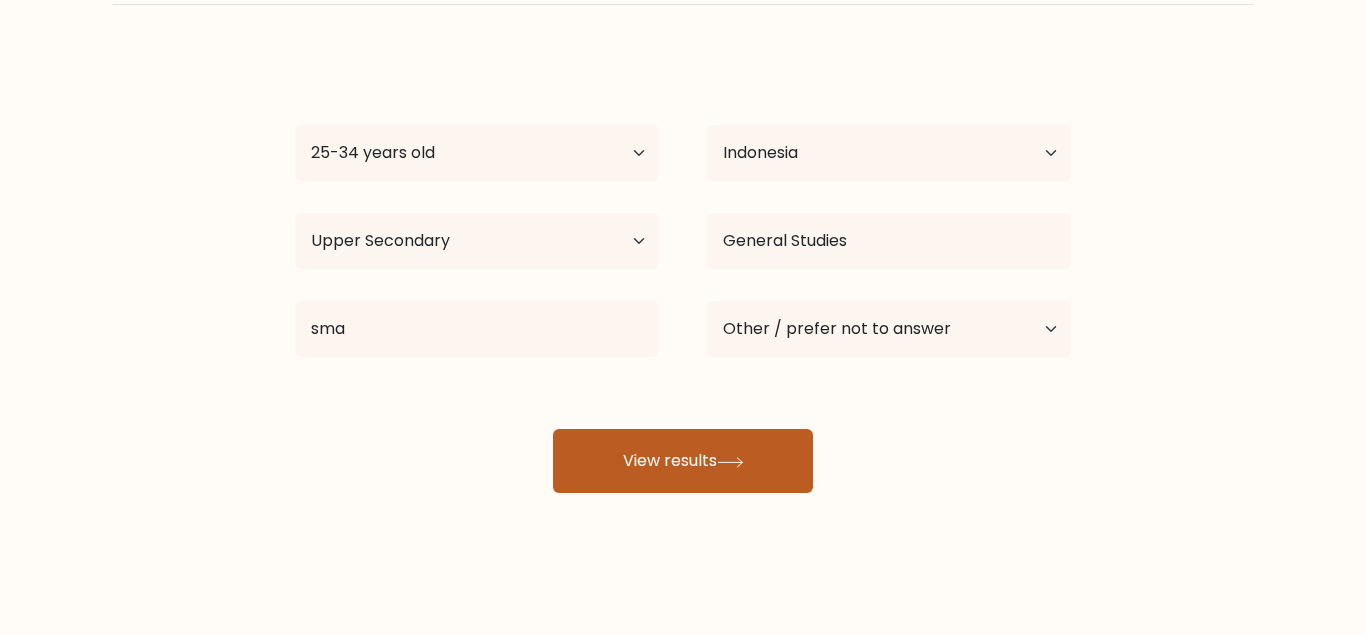 click on "View results" at bounding box center [683, 461] 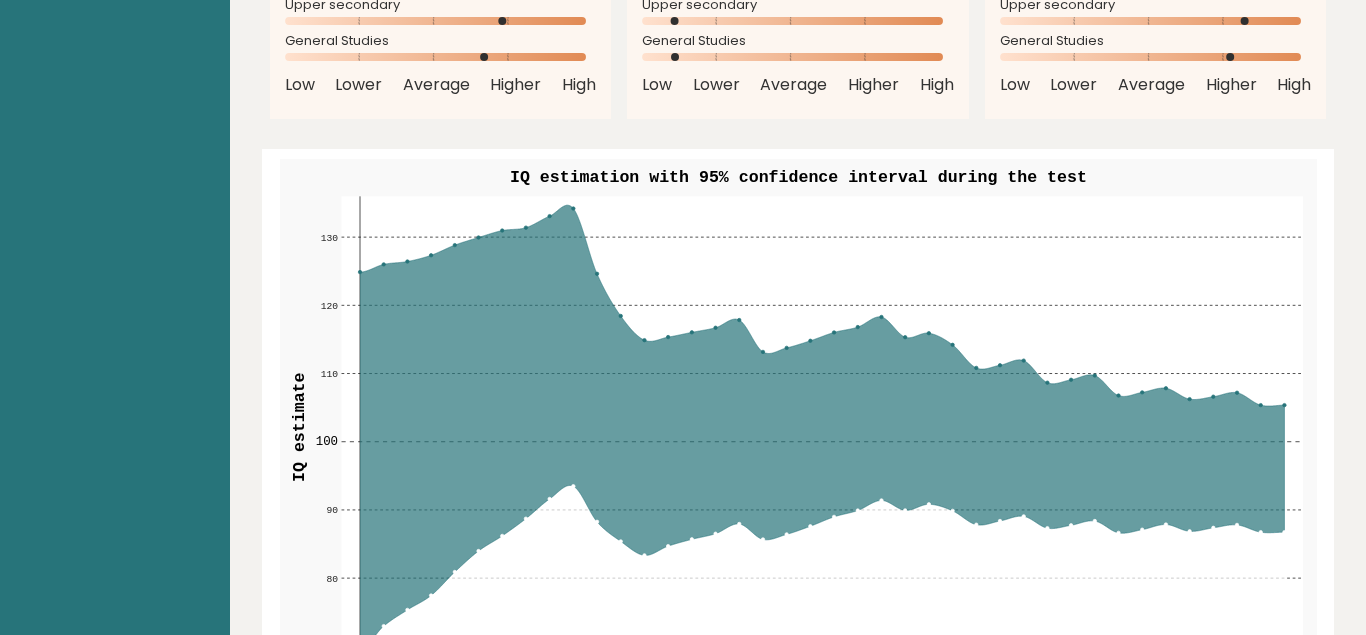 scroll, scrollTop: 1935, scrollLeft: 0, axis: vertical 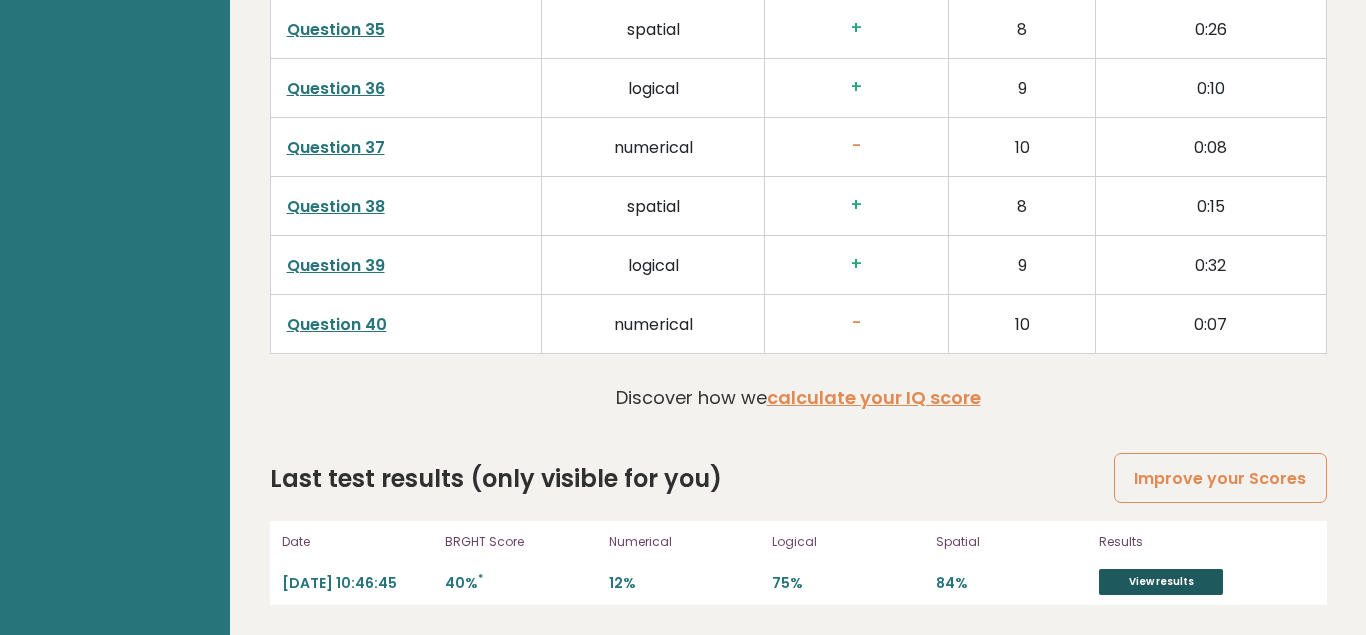 click on "View results" at bounding box center [1161, 582] 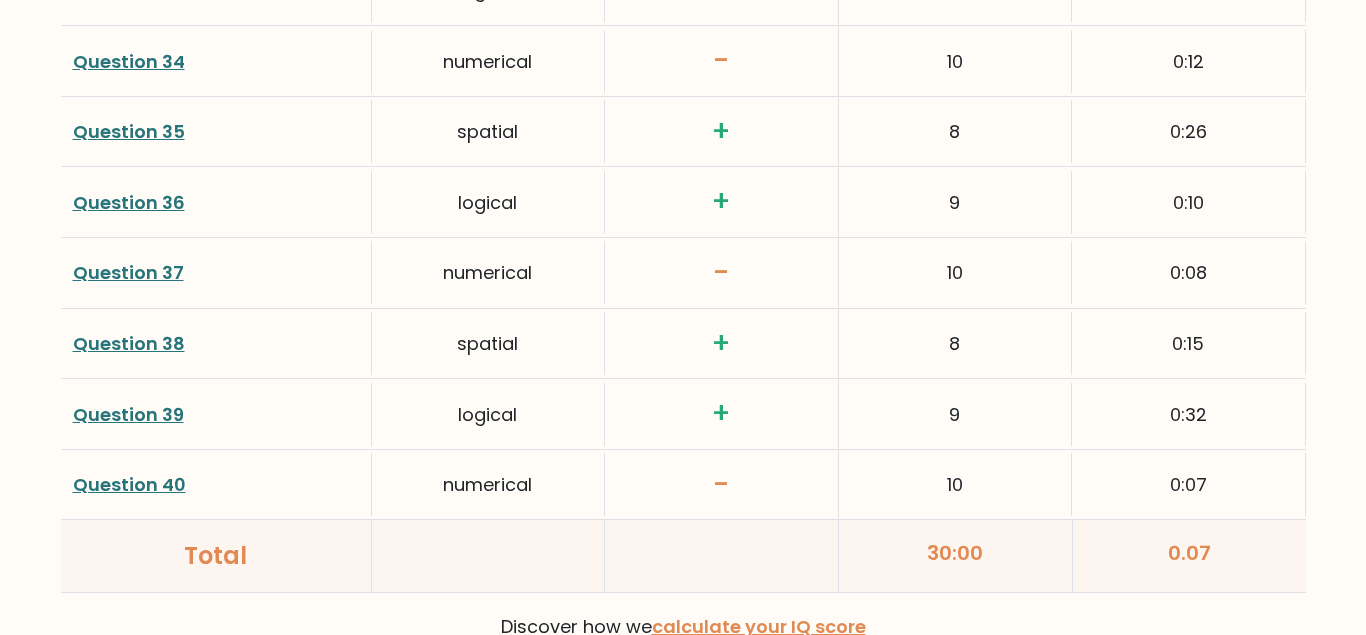 scroll, scrollTop: 5399, scrollLeft: 0, axis: vertical 